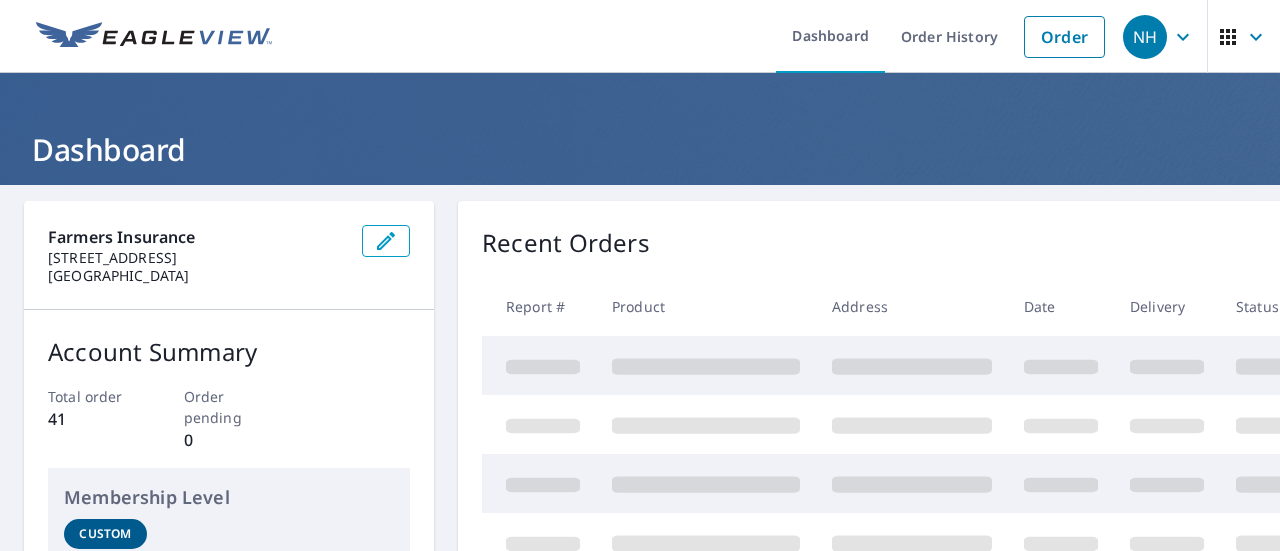 scroll, scrollTop: 0, scrollLeft: 0, axis: both 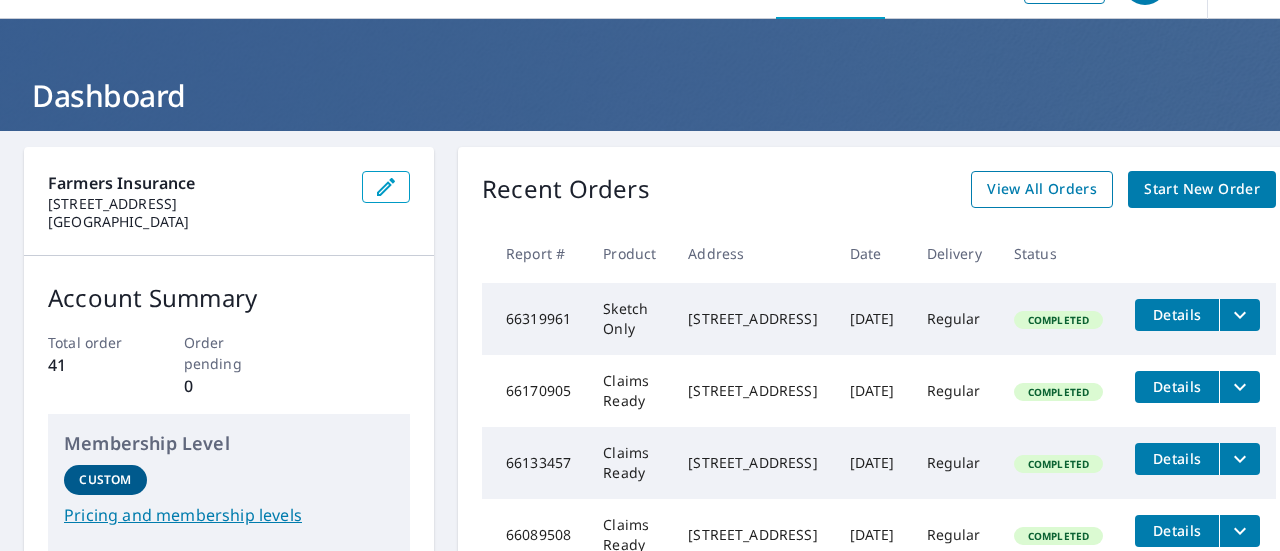 click on "View All Orders" at bounding box center [1042, 189] 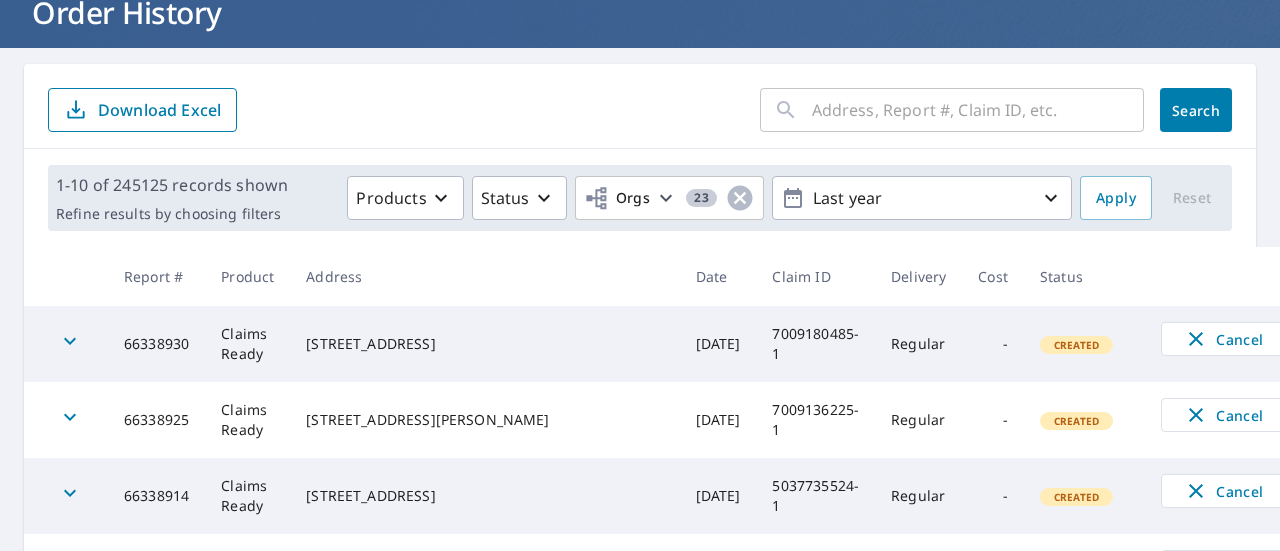 scroll, scrollTop: 54, scrollLeft: 0, axis: vertical 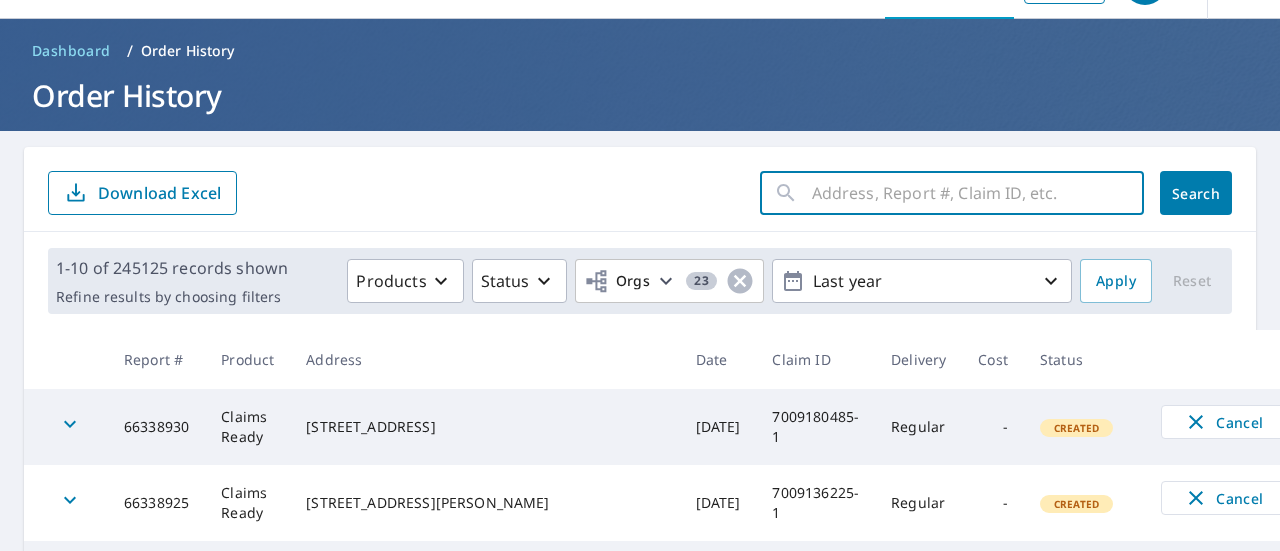 click at bounding box center [978, 193] 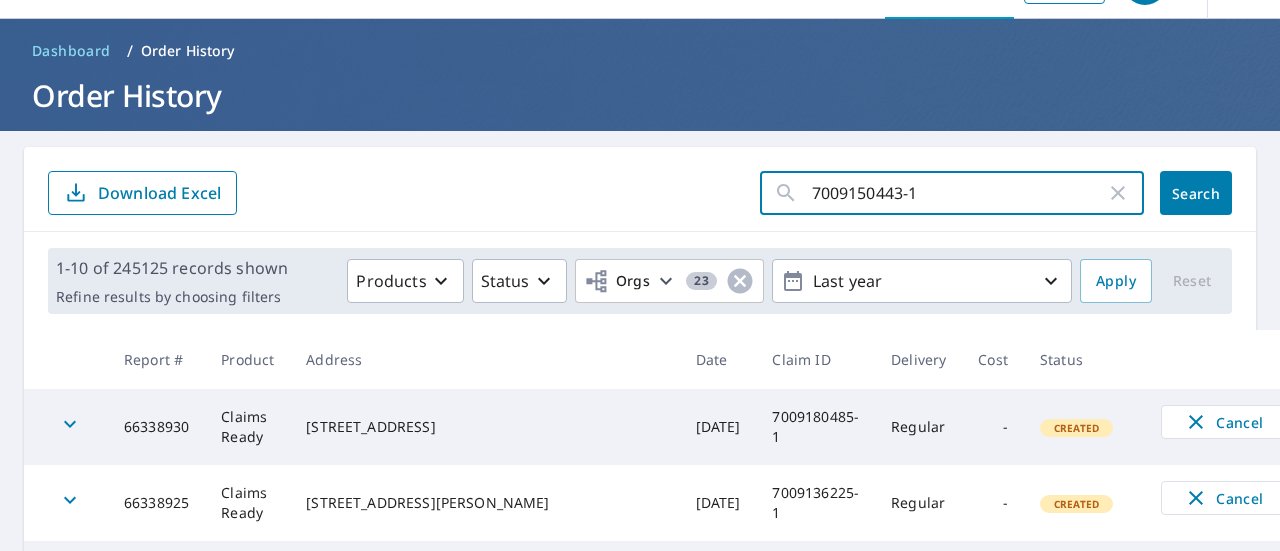 type on "7009150443-1" 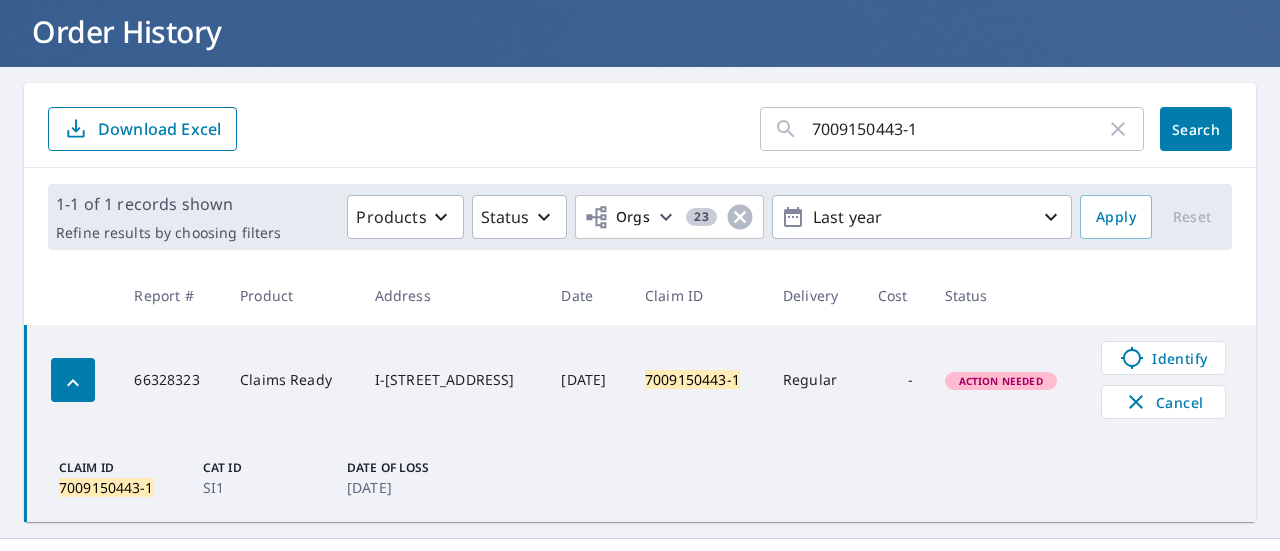 scroll, scrollTop: 154, scrollLeft: 0, axis: vertical 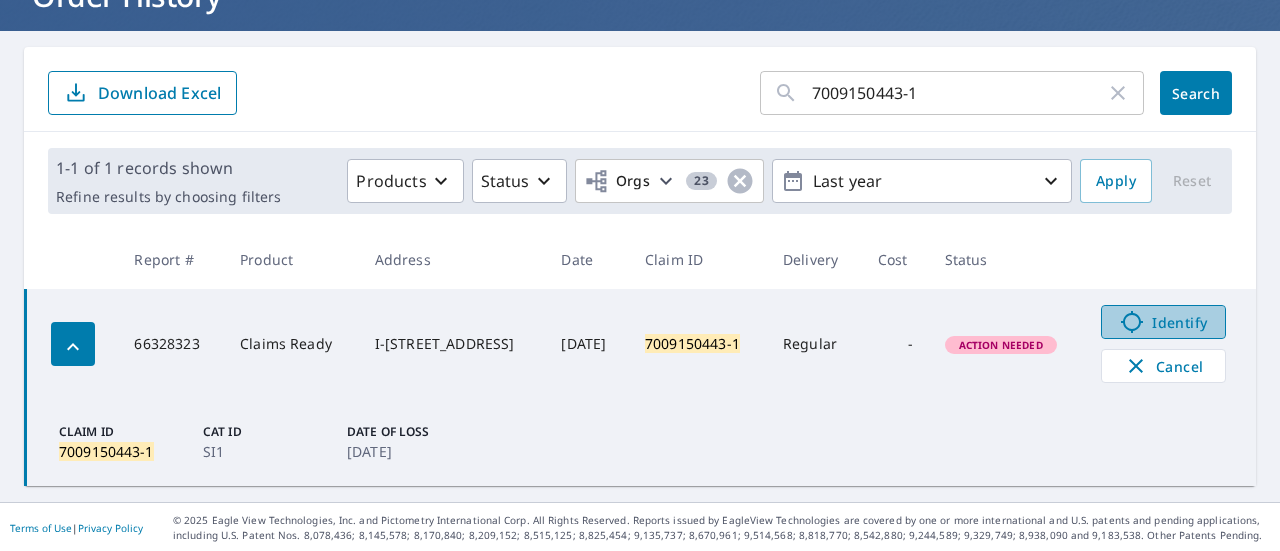 click on "Identify" at bounding box center [1163, 322] 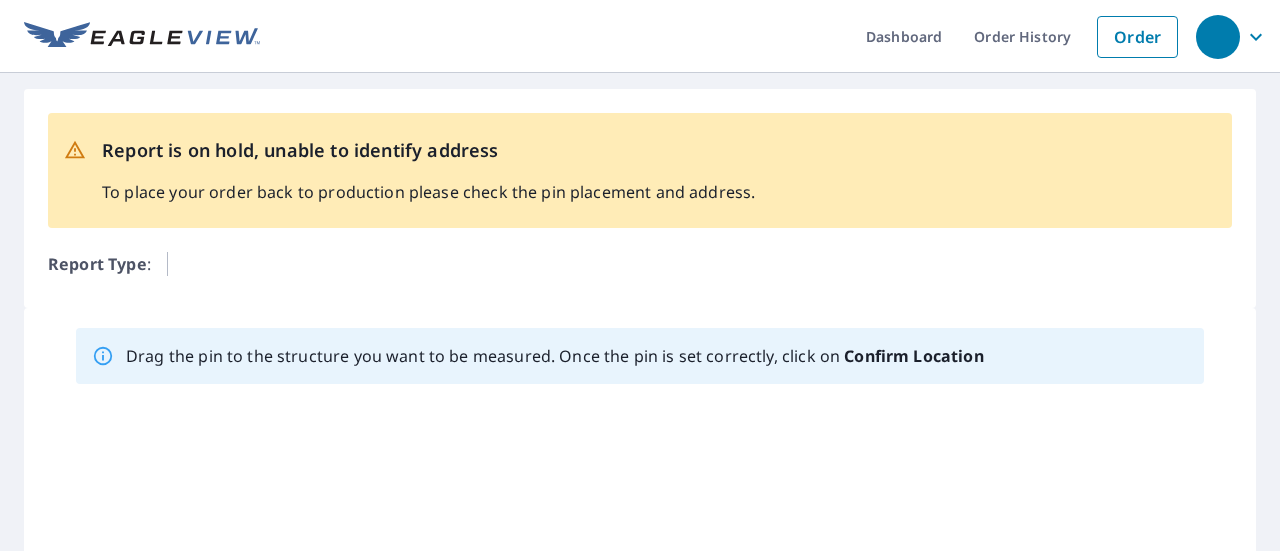 scroll, scrollTop: 0, scrollLeft: 0, axis: both 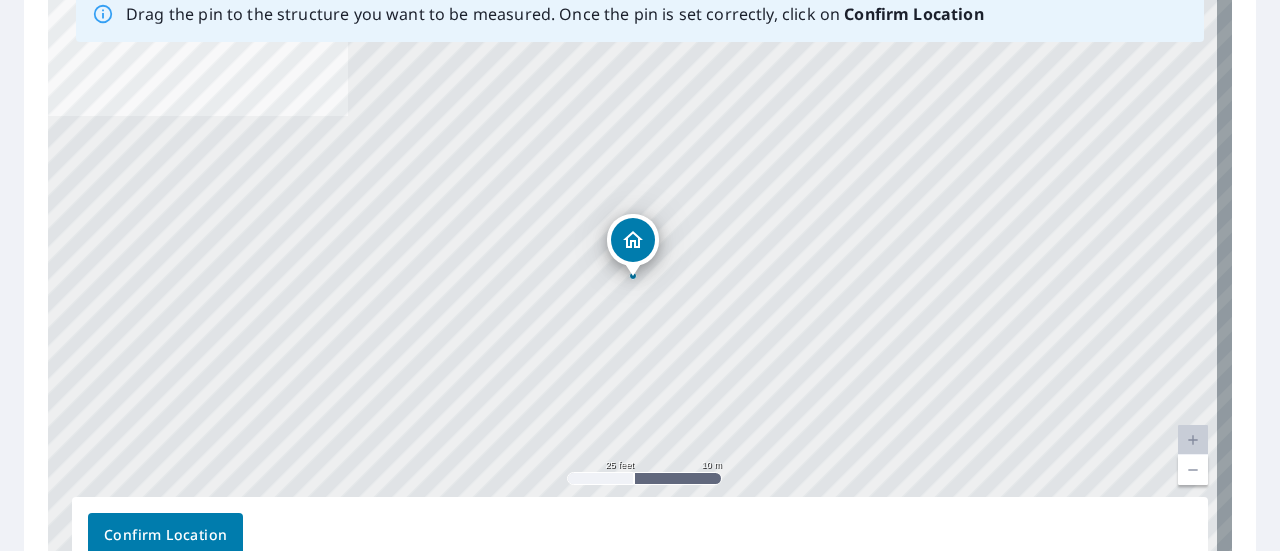 click at bounding box center (1193, 470) 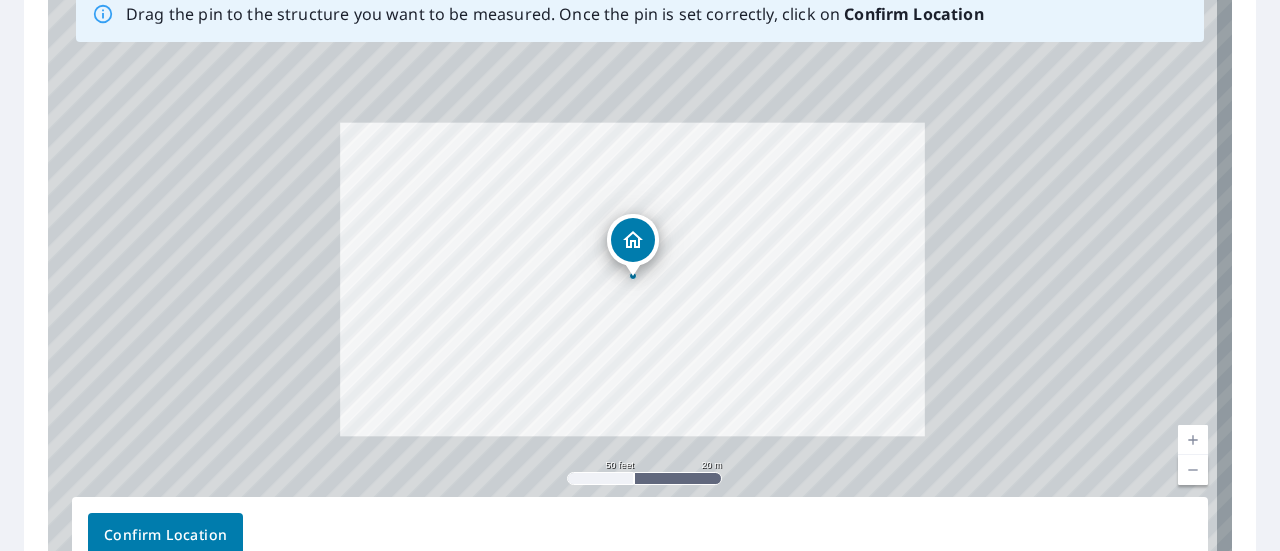 click at bounding box center (1193, 470) 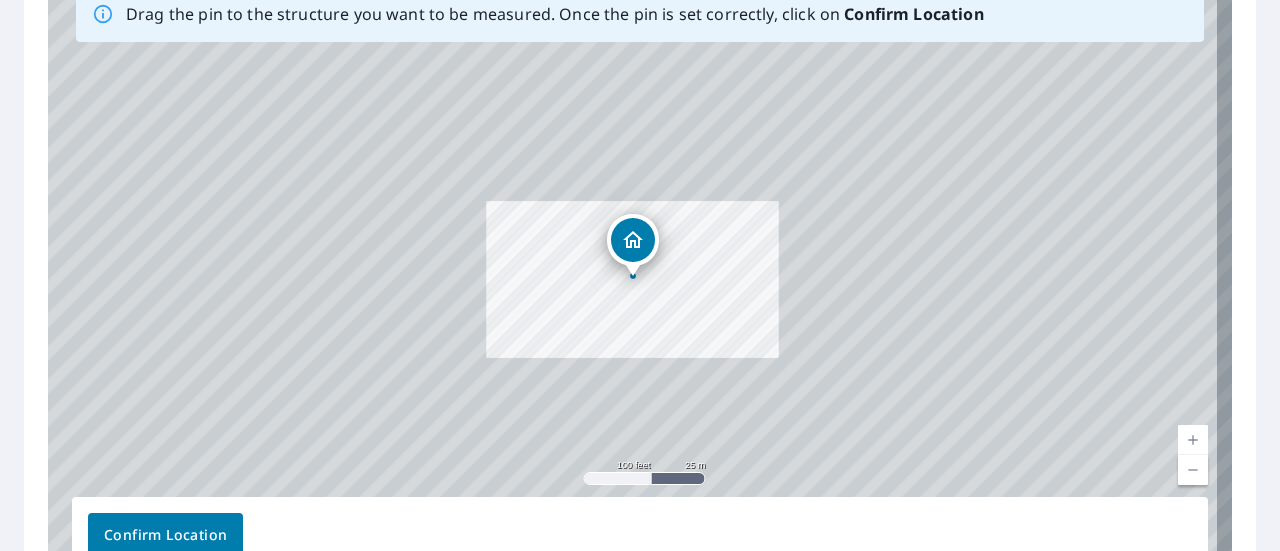 click at bounding box center (1193, 470) 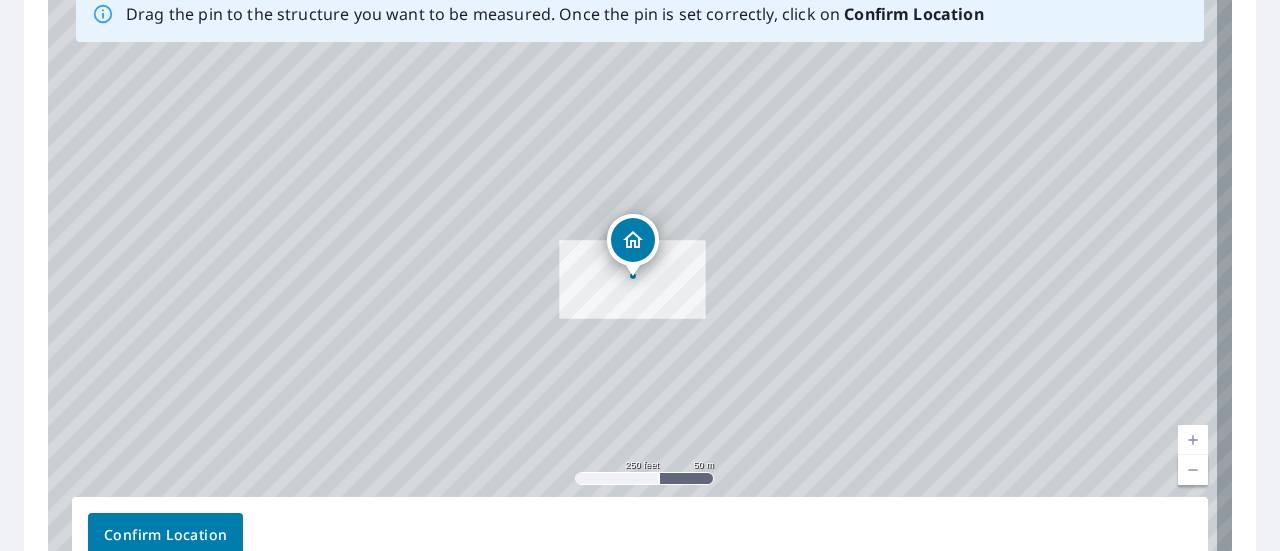 click at bounding box center [1193, 470] 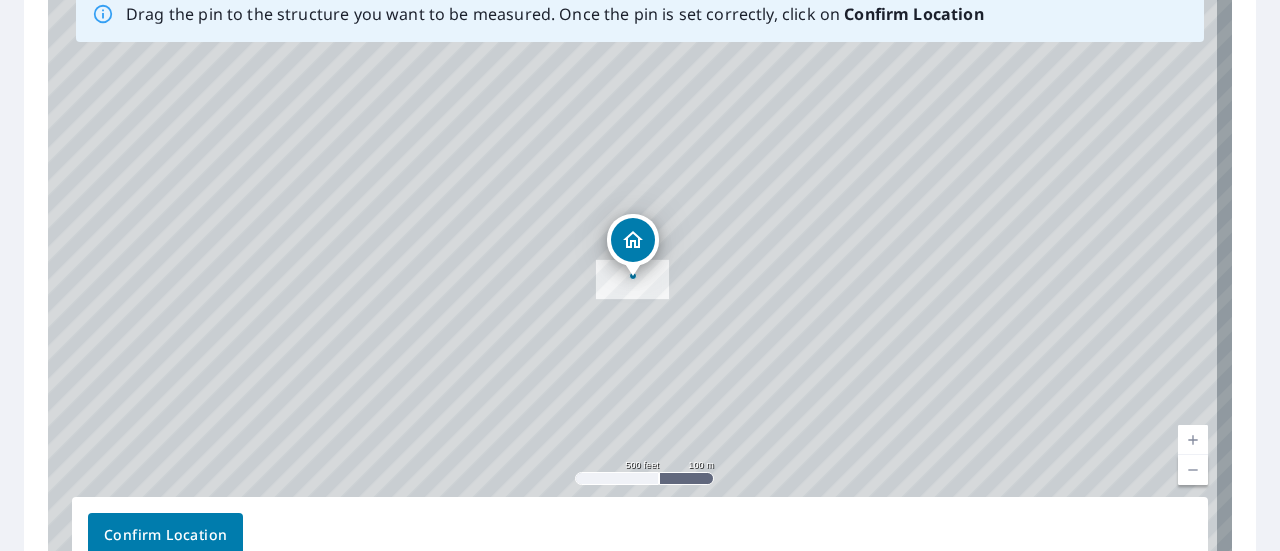click at bounding box center (1193, 470) 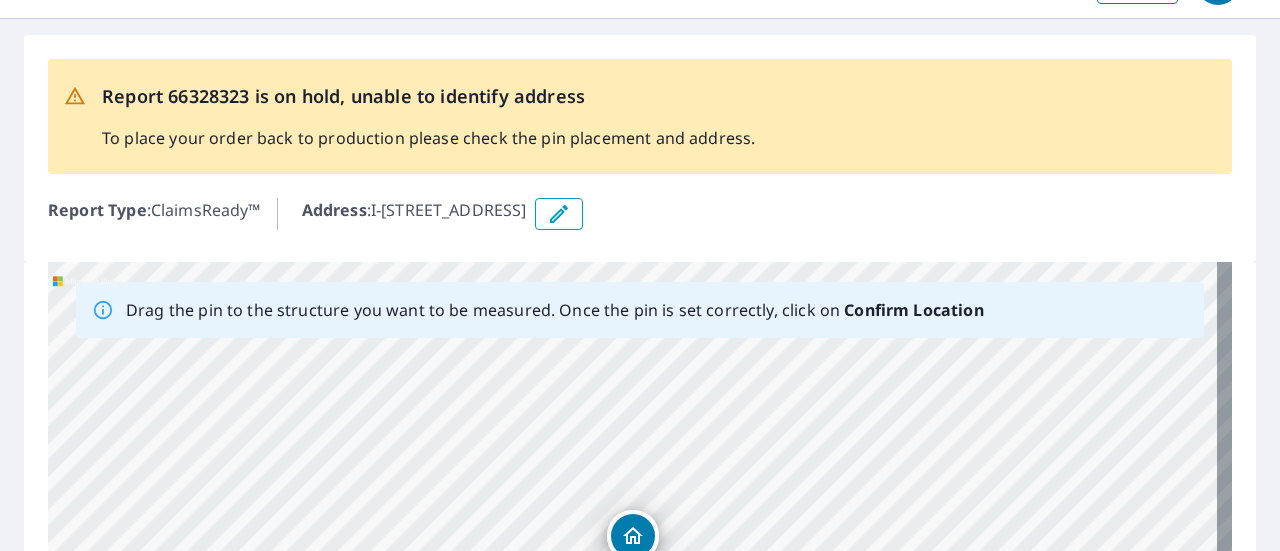 scroll, scrollTop: 53, scrollLeft: 0, axis: vertical 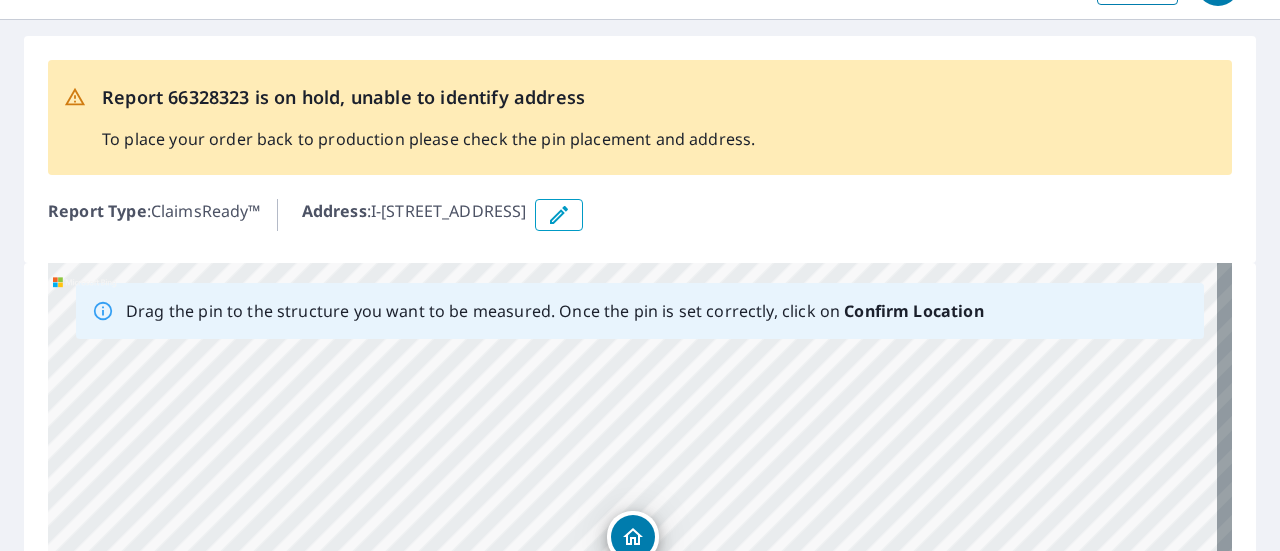 click 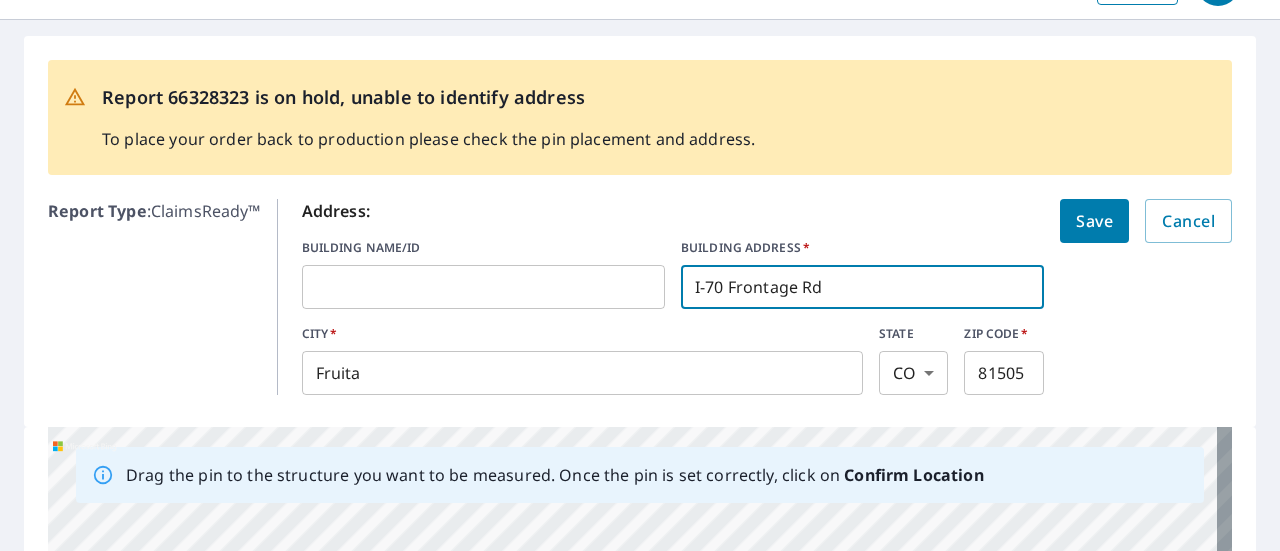 click on "I-70 Frontage Rd" at bounding box center [862, 287] 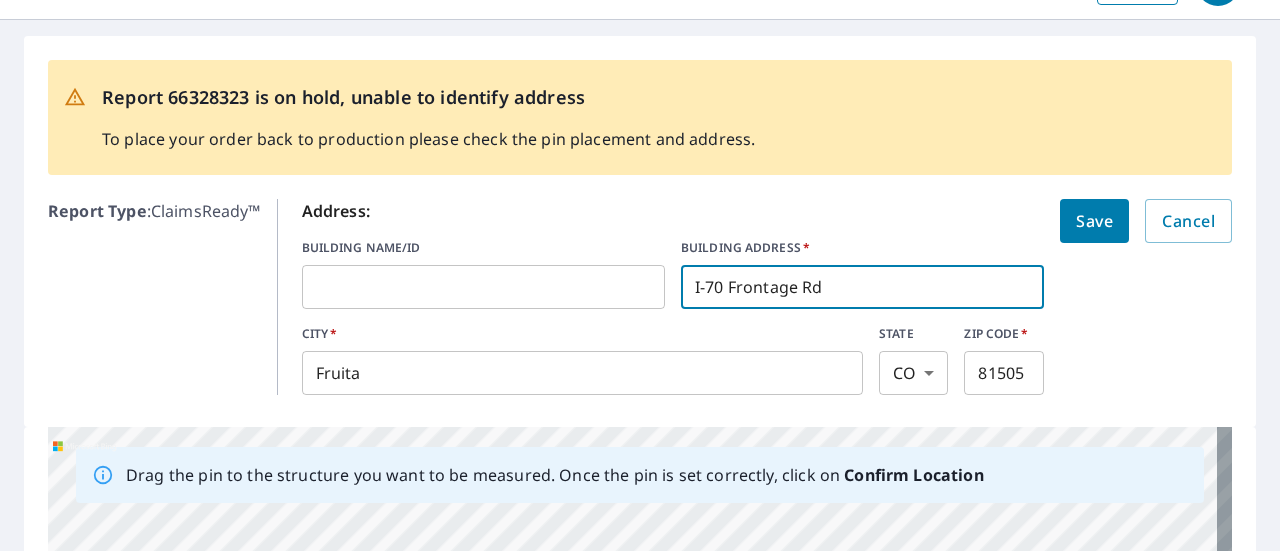 paste on "612" 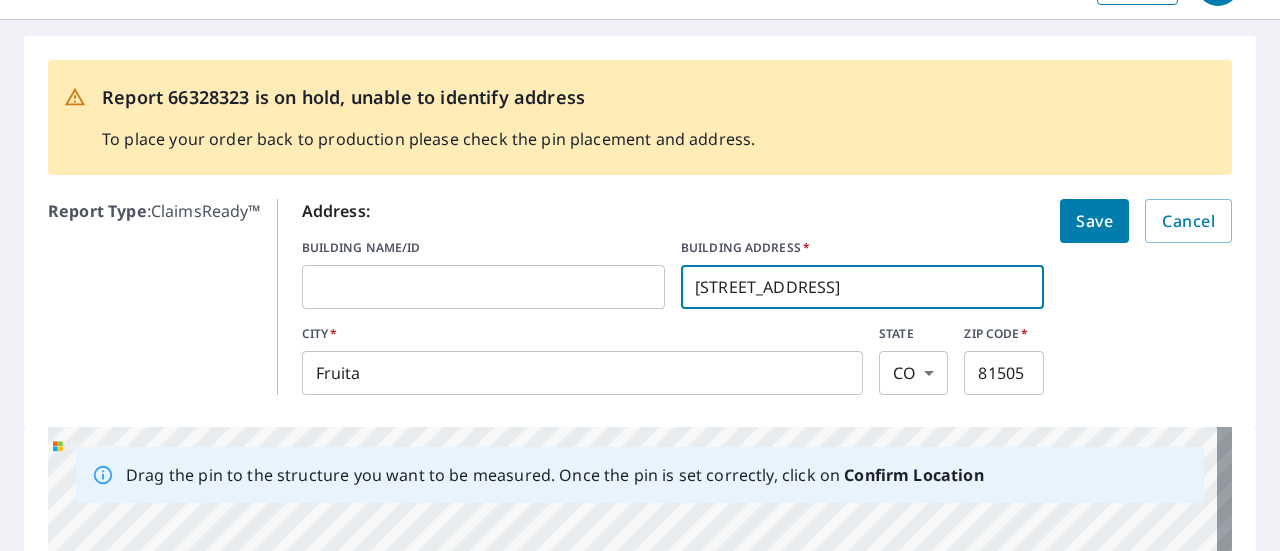 type on "[STREET_ADDRESS]" 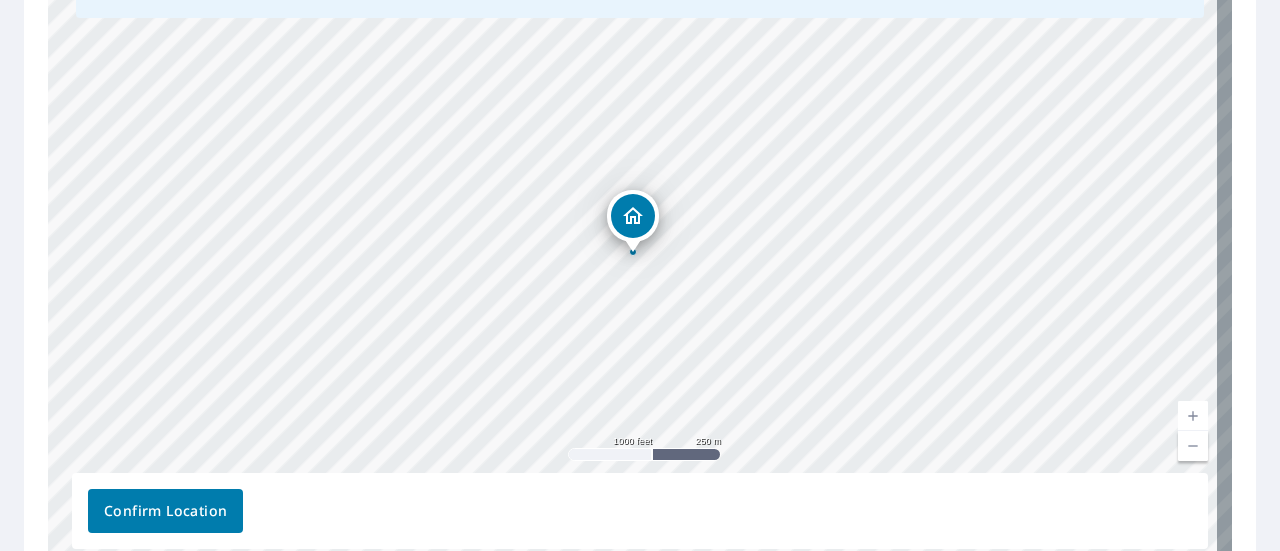 scroll, scrollTop: 379, scrollLeft: 0, axis: vertical 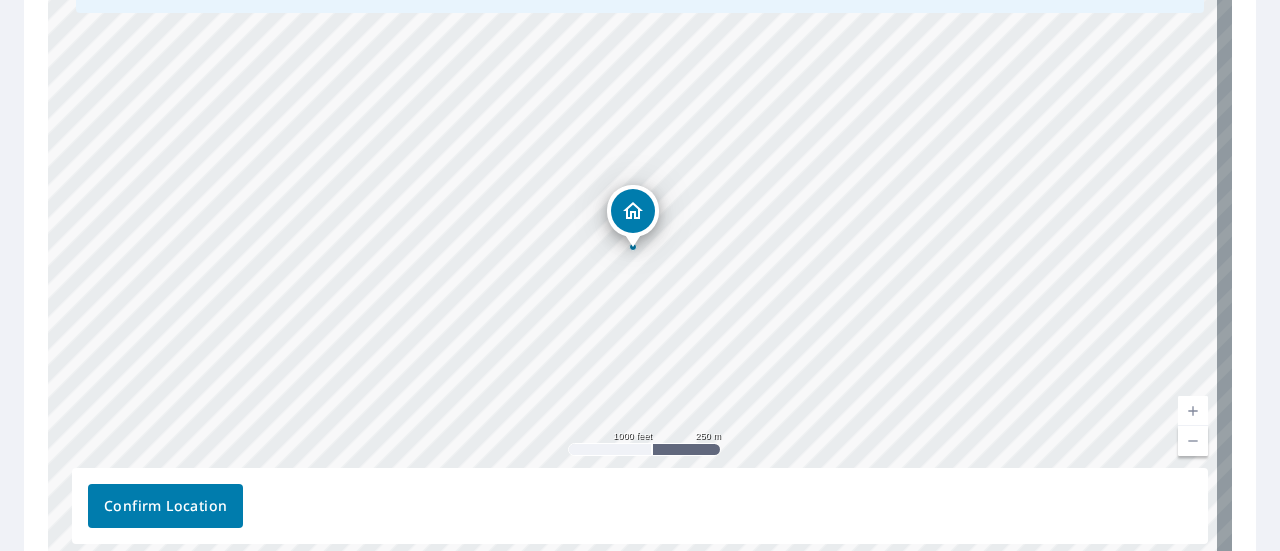 click at bounding box center [1193, 441] 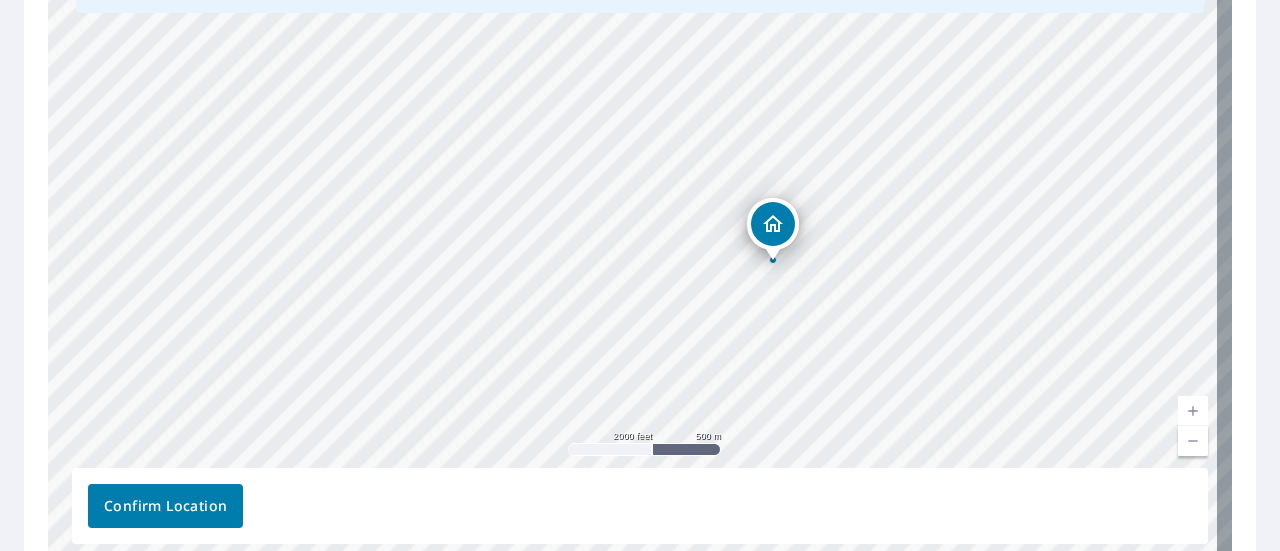 drag, startPoint x: 580, startPoint y: 288, endPoint x: 720, endPoint y: 301, distance: 140.60228 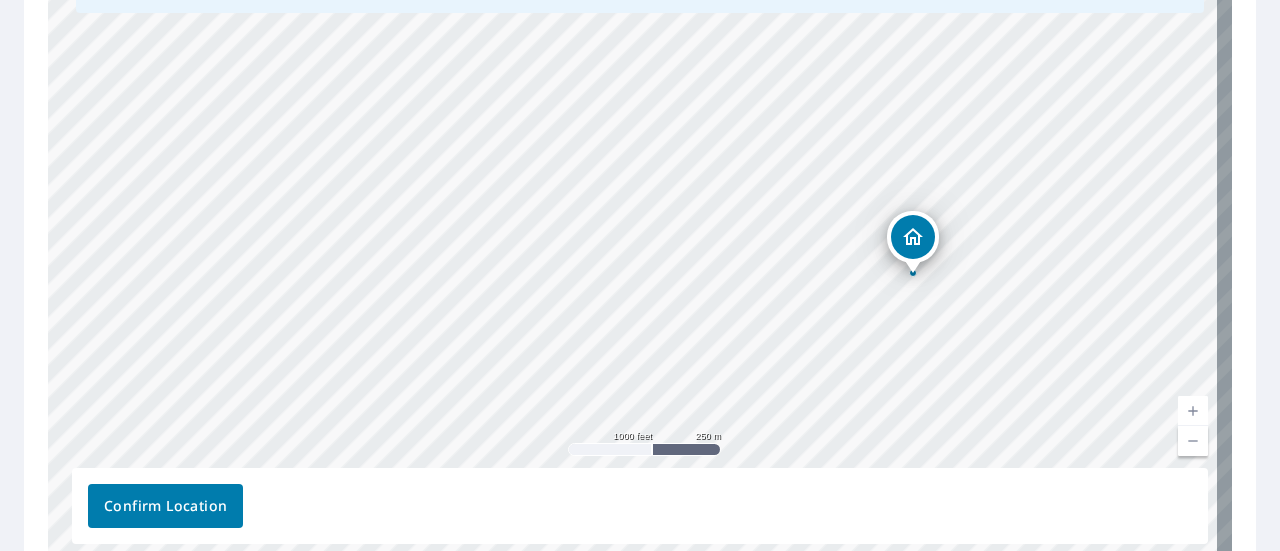 click at bounding box center [1193, 411] 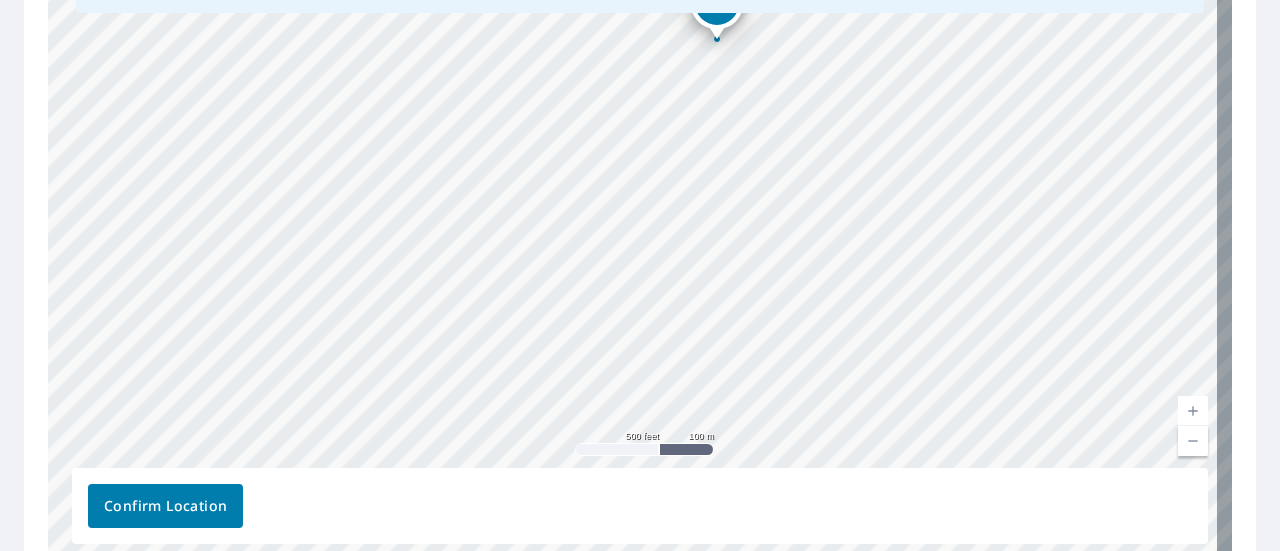 drag, startPoint x: 930, startPoint y: 391, endPoint x: 454, endPoint y: 131, distance: 542.37994 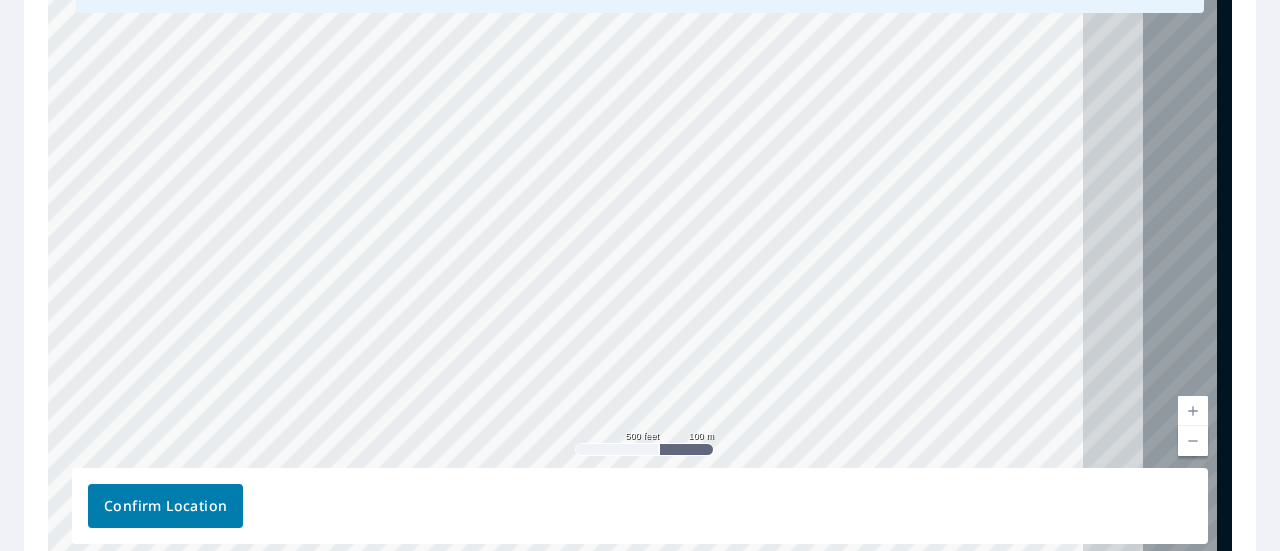 drag, startPoint x: 954, startPoint y: 226, endPoint x: 178, endPoint y: 241, distance: 776.14496 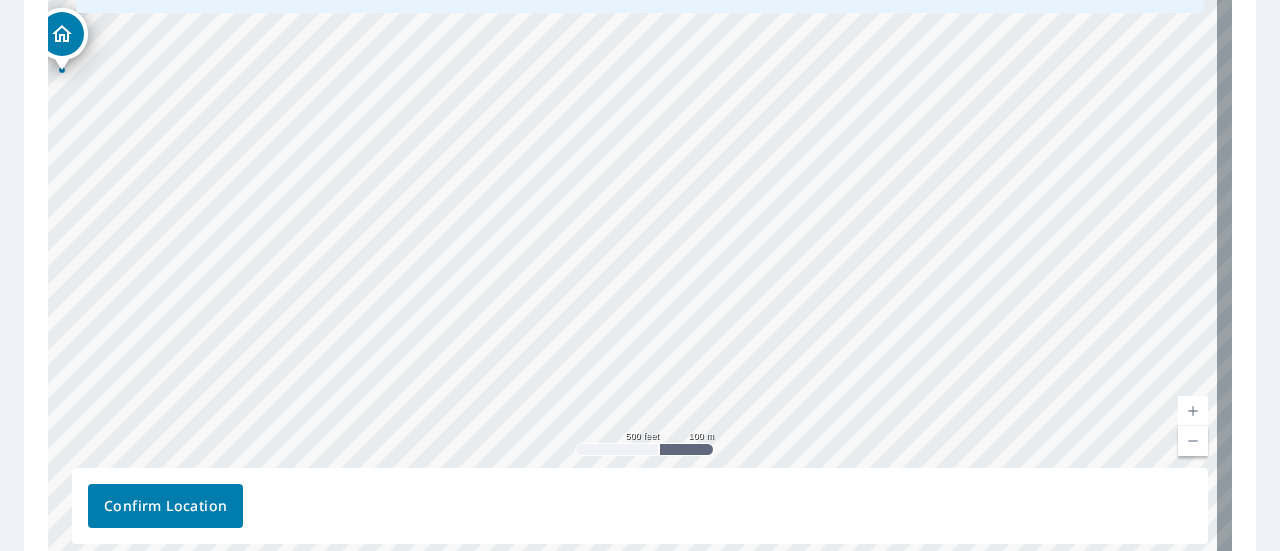 drag, startPoint x: 1088, startPoint y: 218, endPoint x: 1209, endPoint y: 234, distance: 122.05327 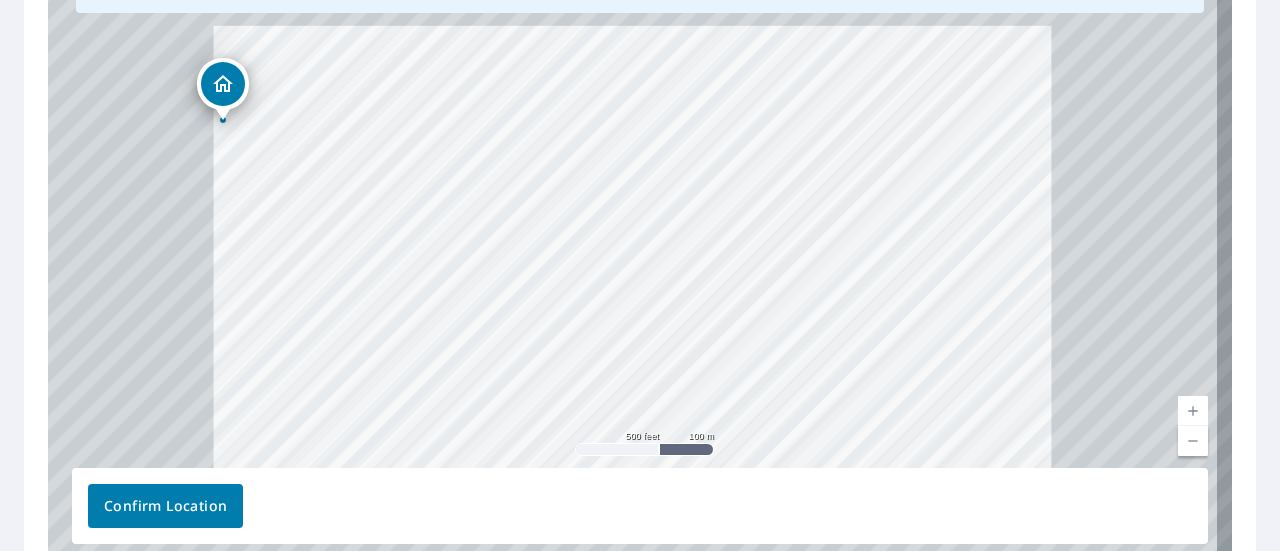 click at bounding box center [1193, 441] 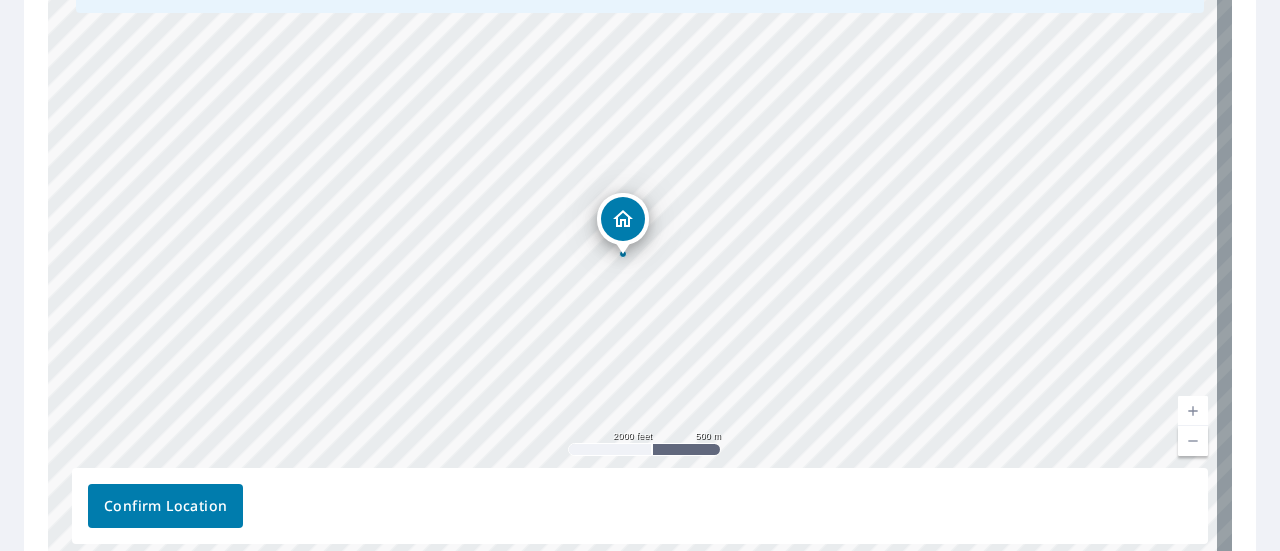 drag, startPoint x: 537, startPoint y: 329, endPoint x: 670, endPoint y: 381, distance: 142.80406 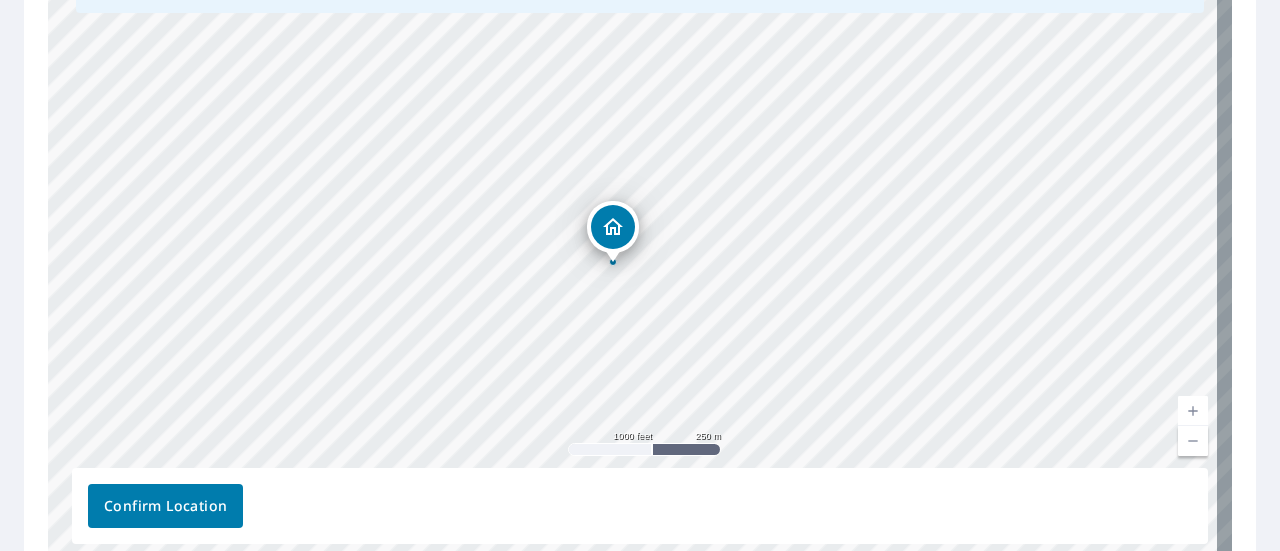 click at bounding box center [1193, 411] 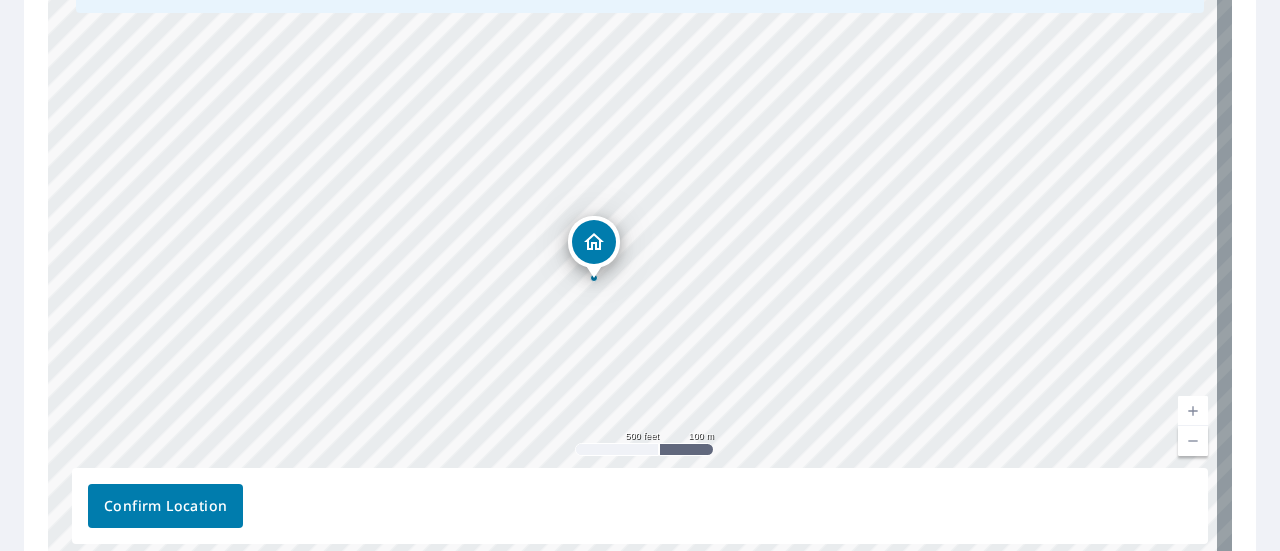 click at bounding box center [1193, 411] 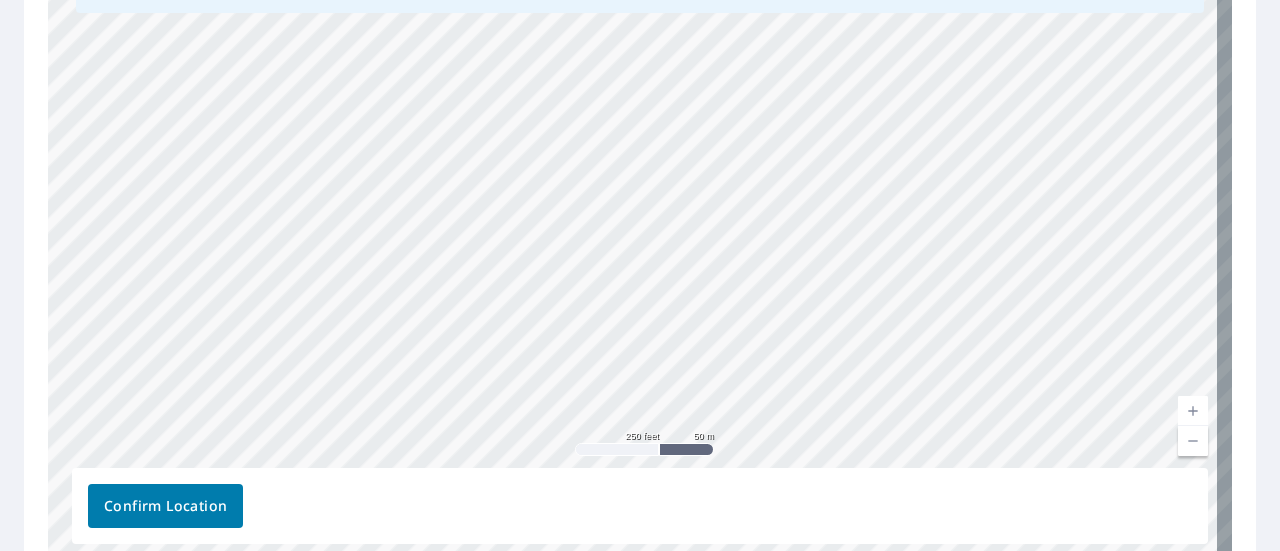 drag, startPoint x: 341, startPoint y: 235, endPoint x: 1136, endPoint y: 206, distance: 795.52875 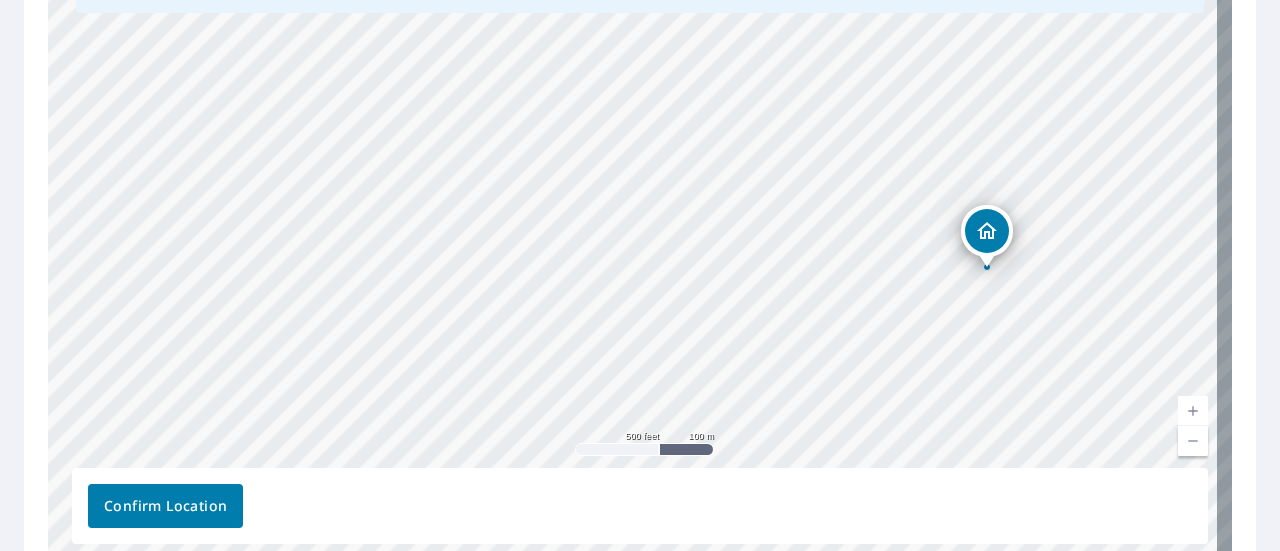 click at bounding box center (1193, 441) 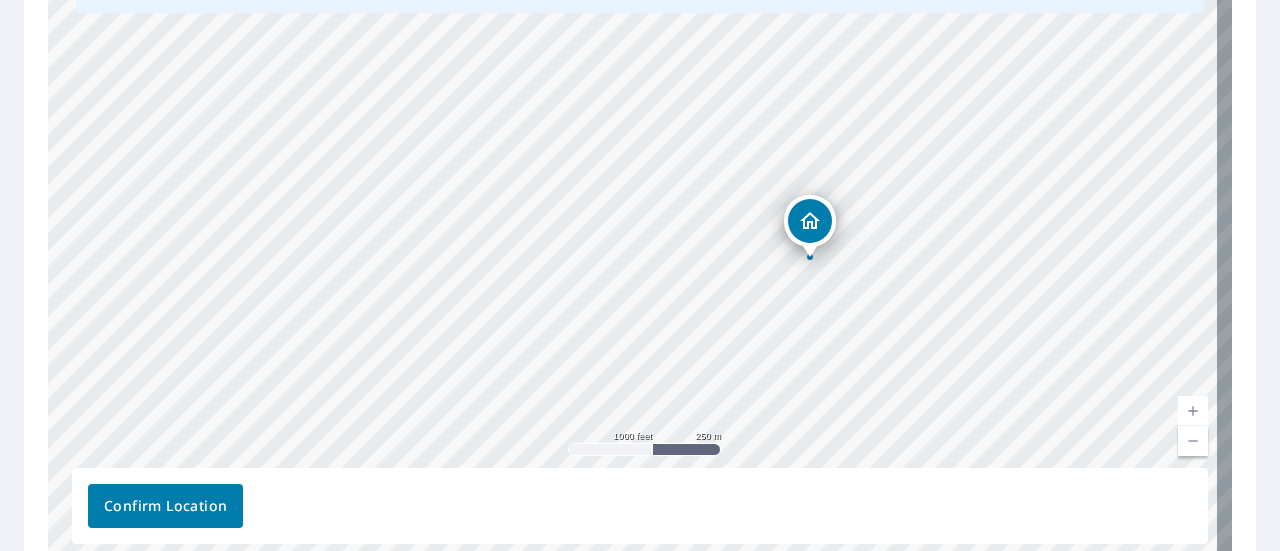 click at bounding box center [1193, 441] 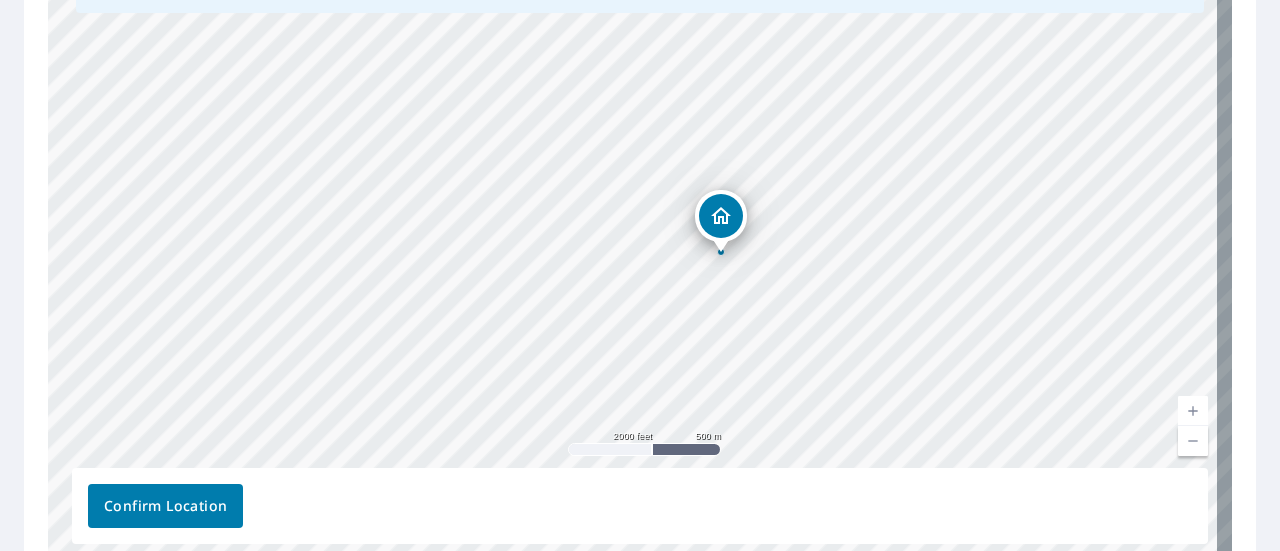 click at bounding box center [1193, 441] 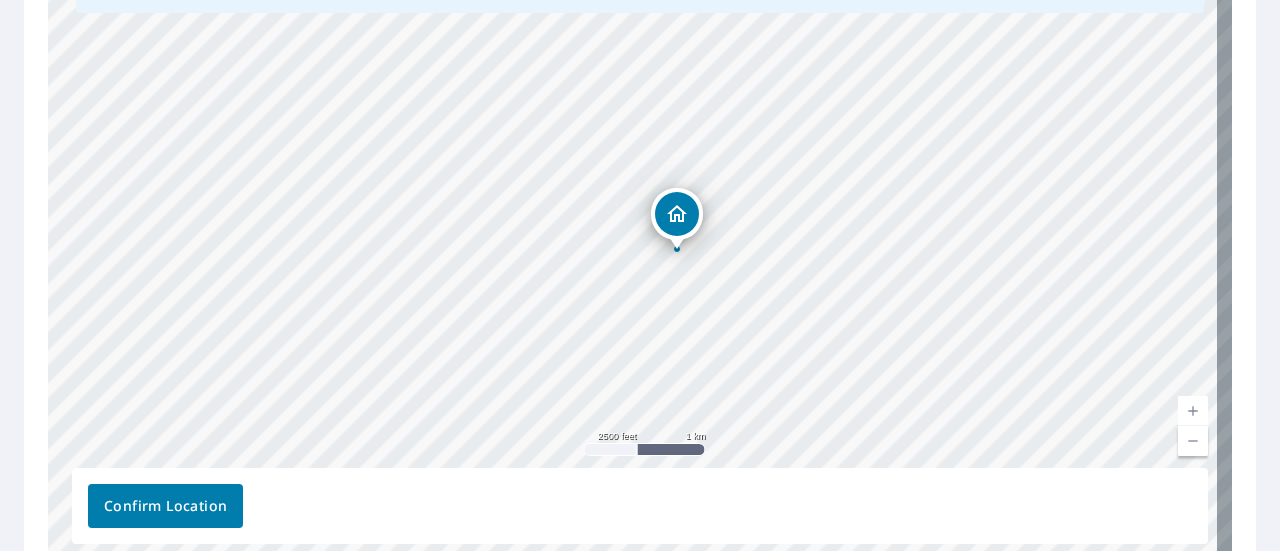 click at bounding box center [1193, 441] 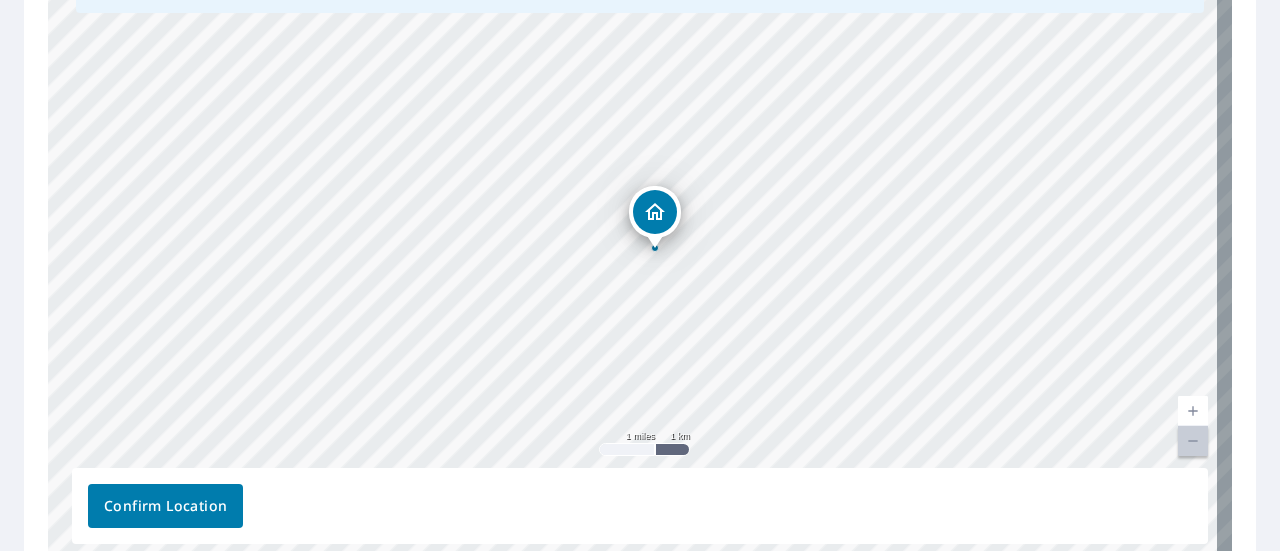 click at bounding box center (1193, 441) 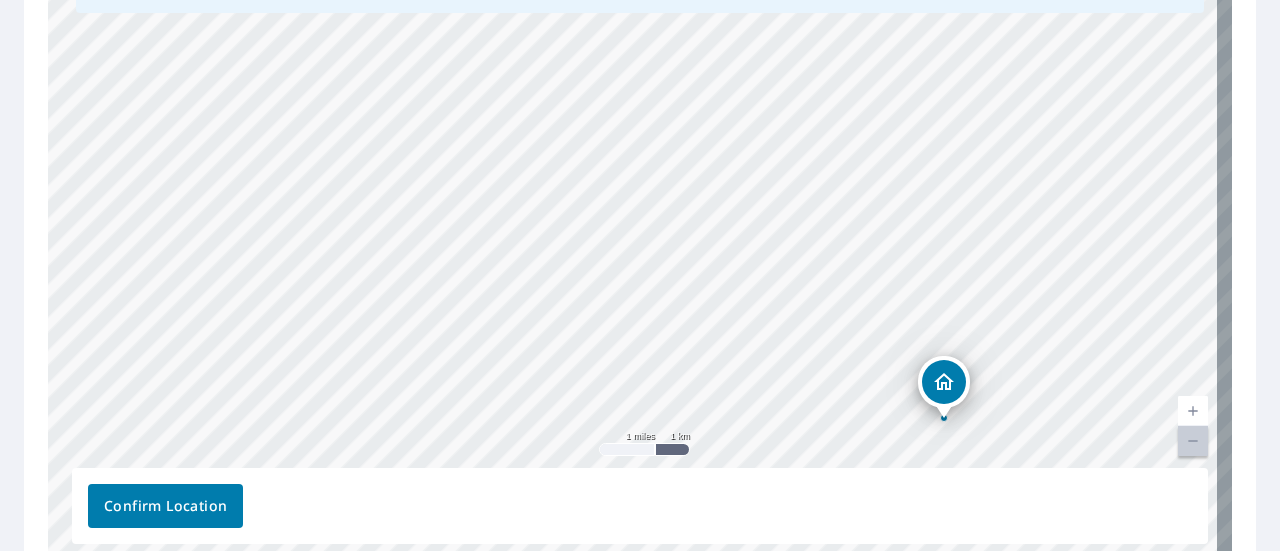 drag, startPoint x: 318, startPoint y: 147, endPoint x: 607, endPoint y: 317, distance: 335.29242 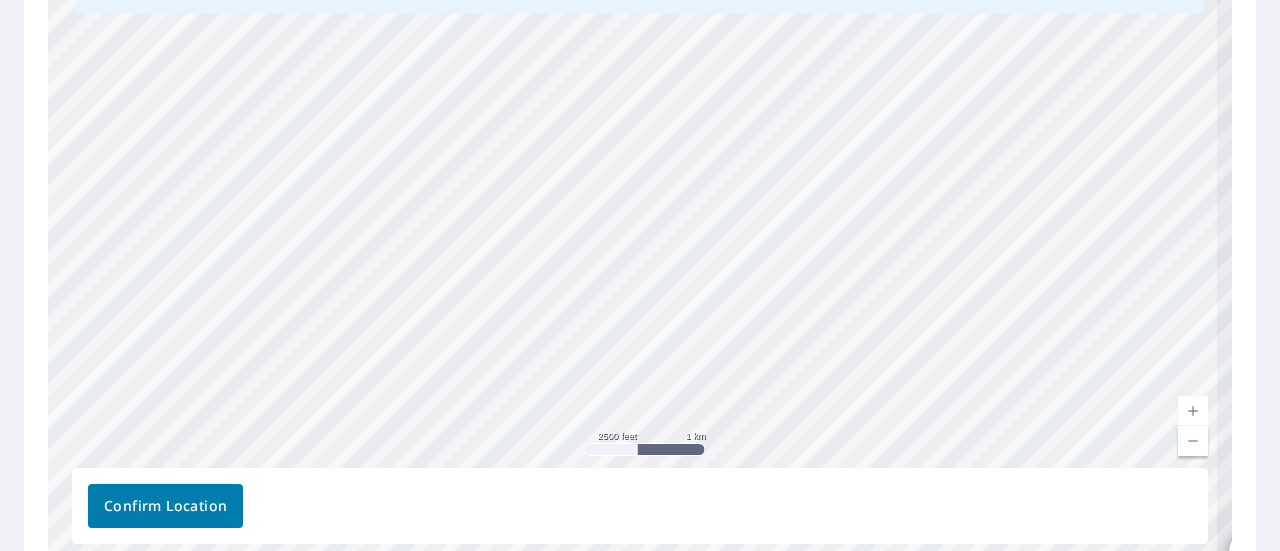 click at bounding box center (1193, 411) 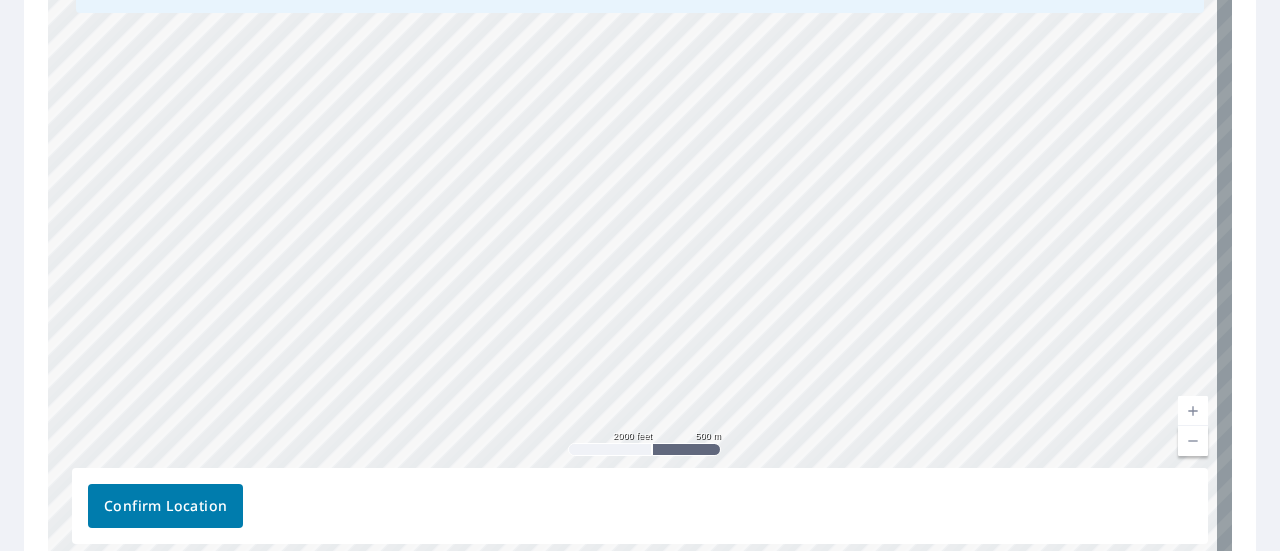 drag, startPoint x: 603, startPoint y: 317, endPoint x: 712, endPoint y: 171, distance: 182.20044 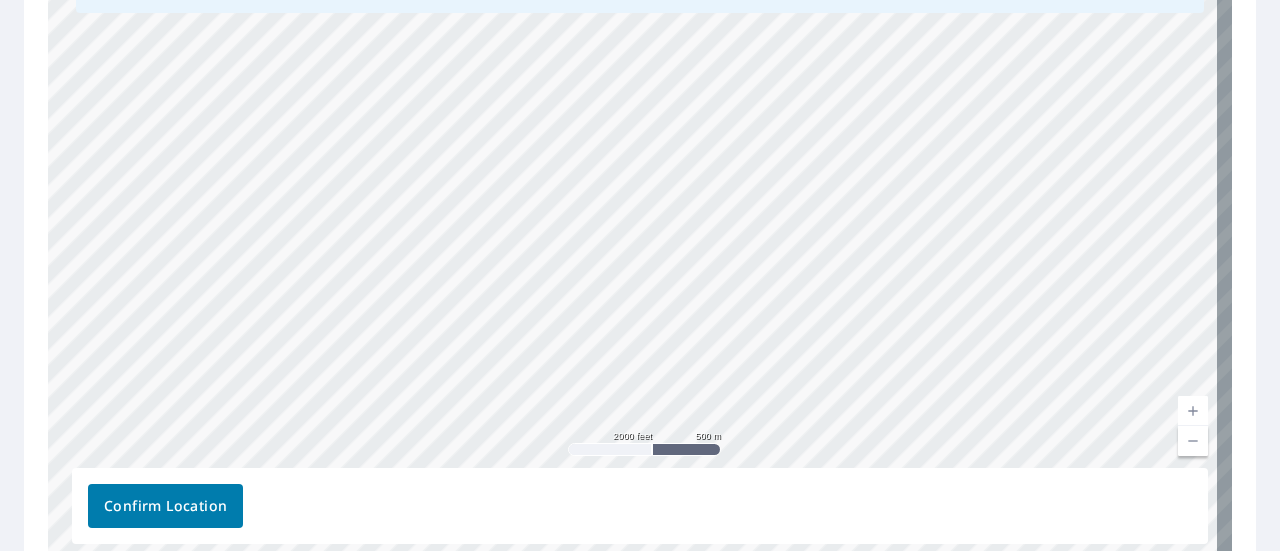 click at bounding box center [1193, 411] 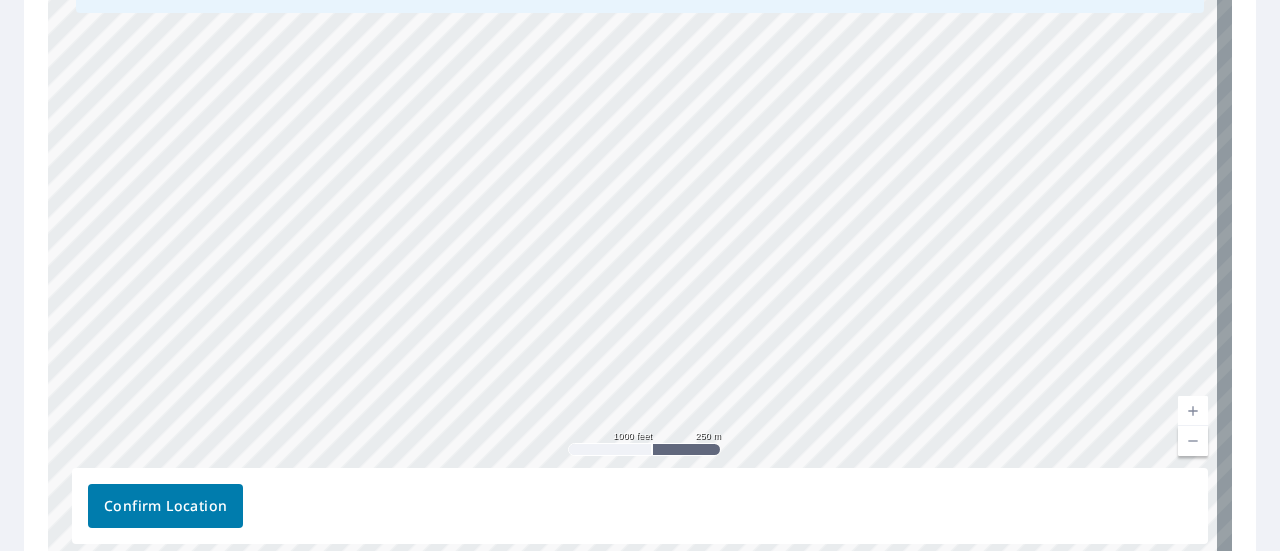 click at bounding box center (1193, 411) 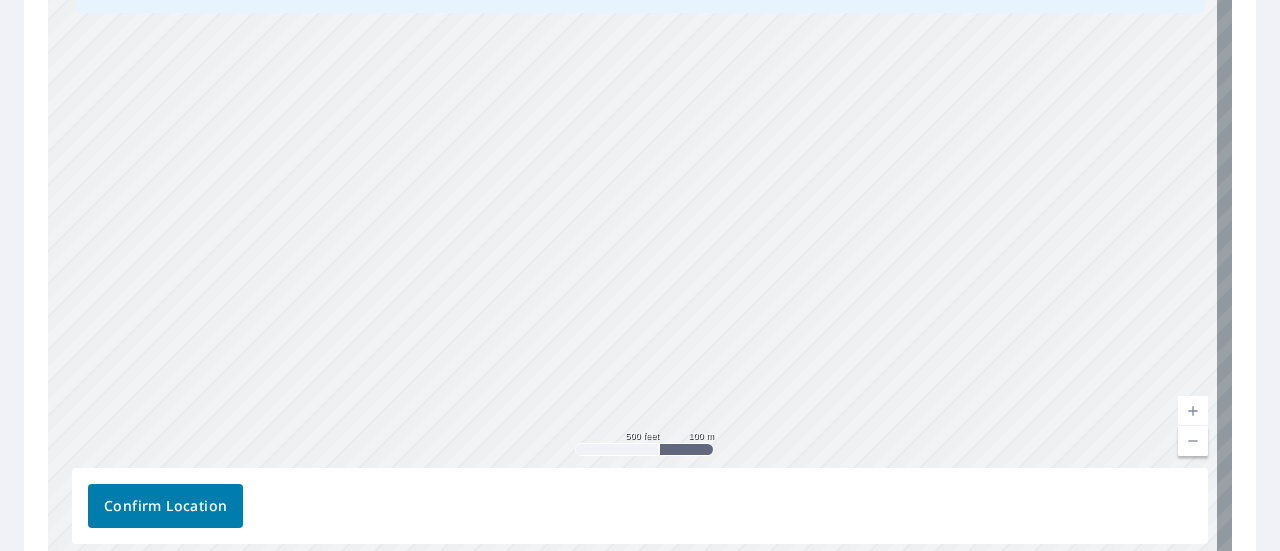 drag, startPoint x: 979, startPoint y: 321, endPoint x: 1038, endPoint y: 348, distance: 64.884514 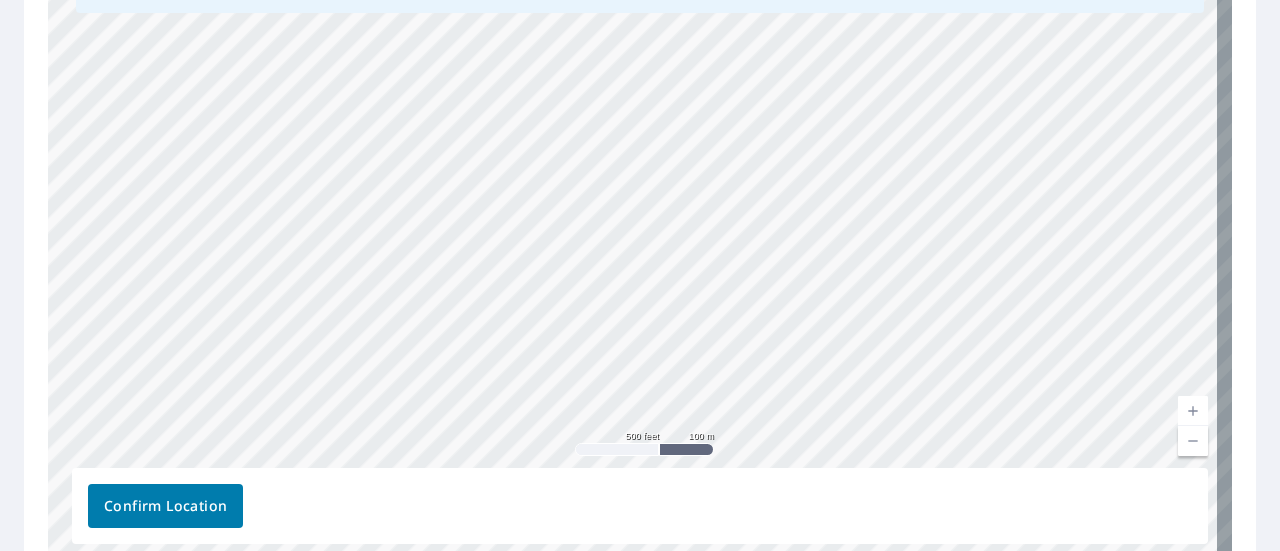click at bounding box center [1193, 411] 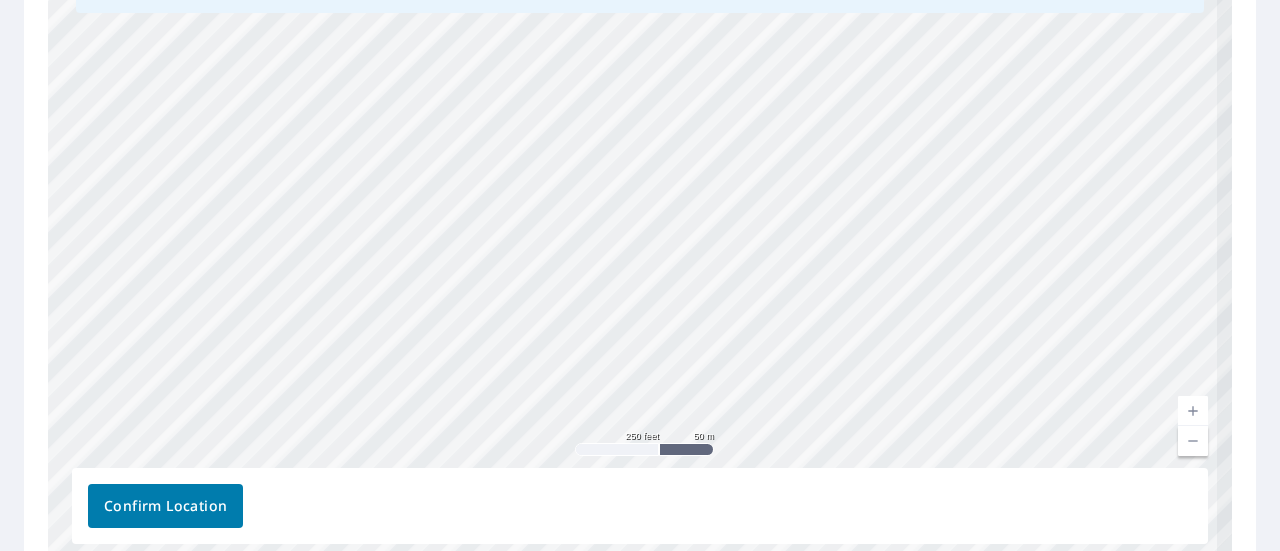 click at bounding box center [1193, 411] 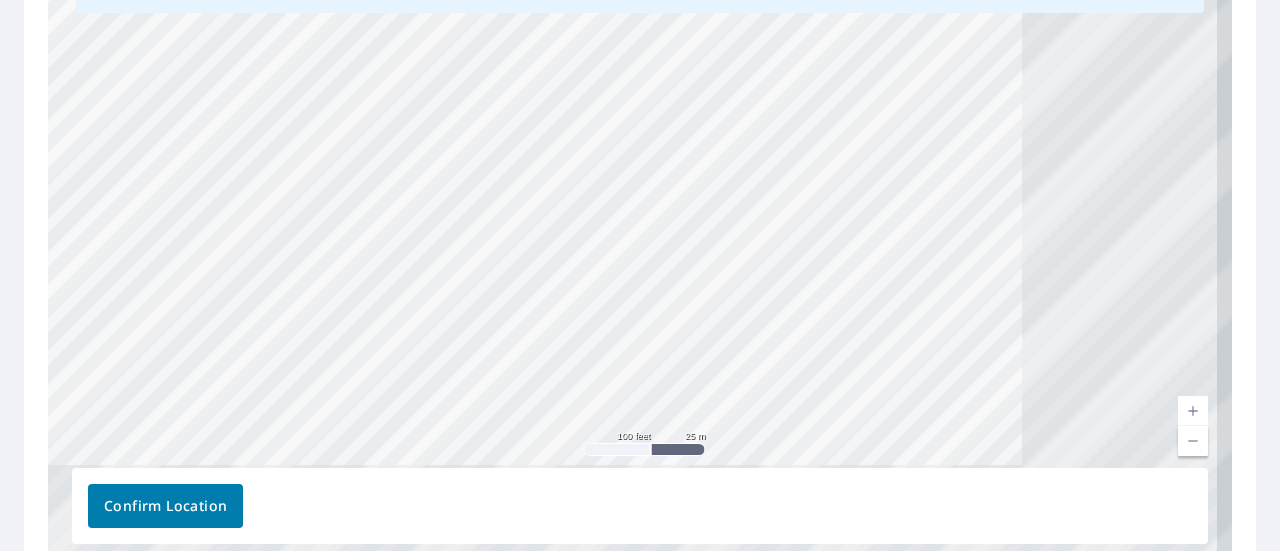 drag, startPoint x: 859, startPoint y: 359, endPoint x: 534, endPoint y: 145, distance: 389.1285 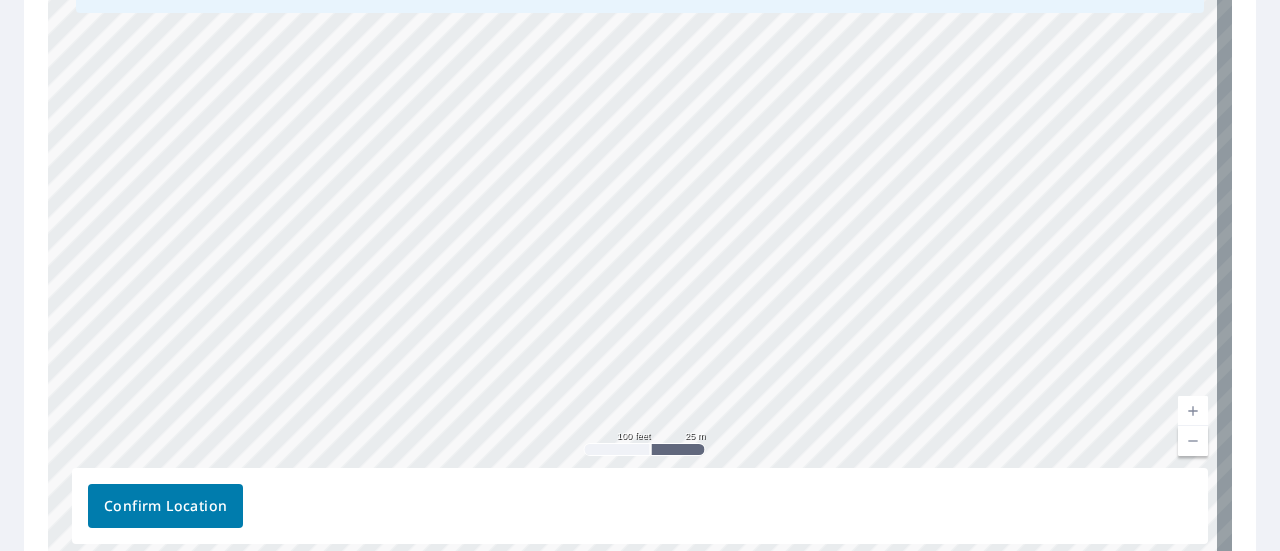 click at bounding box center [1193, 411] 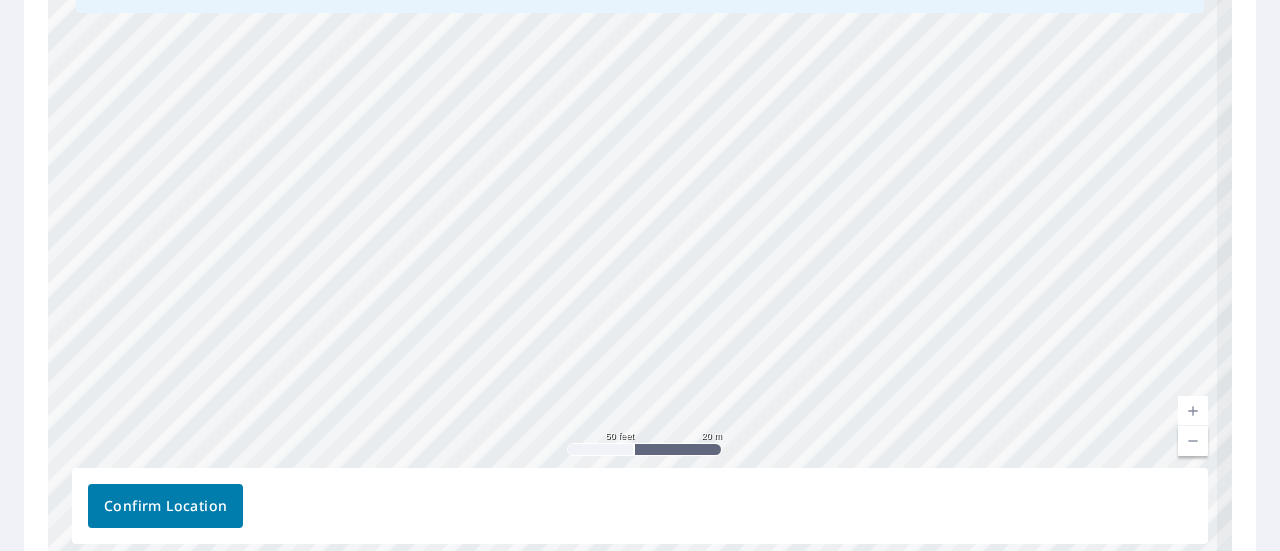 click at bounding box center (1193, 411) 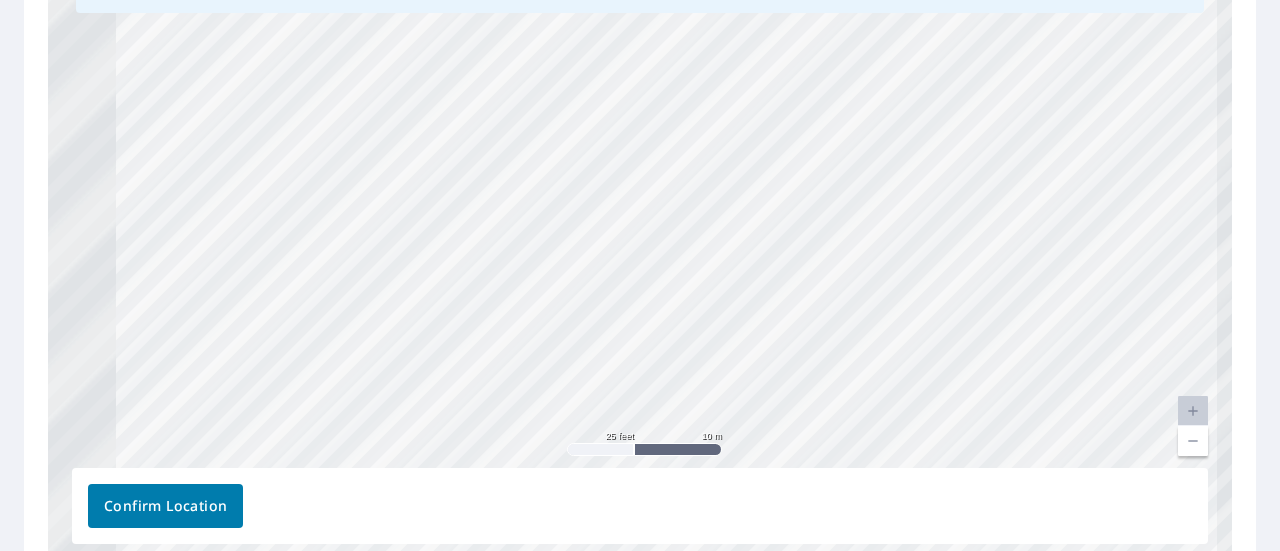 drag, startPoint x: 374, startPoint y: 195, endPoint x: 543, endPoint y: 302, distance: 200.025 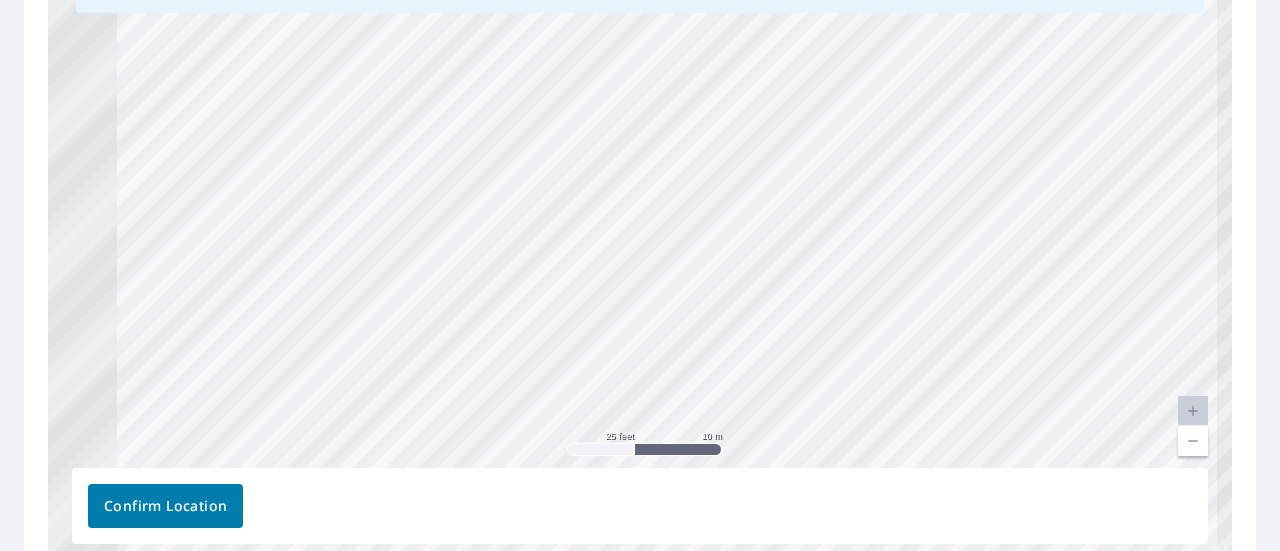click on "[STREET_ADDRESS]" at bounding box center [640, 250] 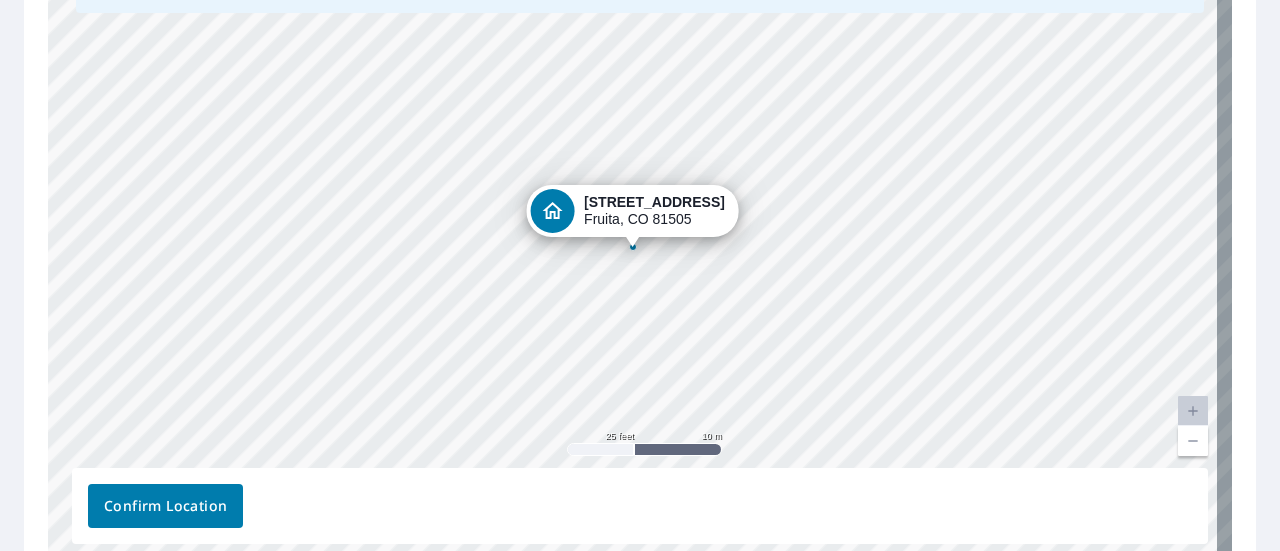 click at bounding box center [1193, 441] 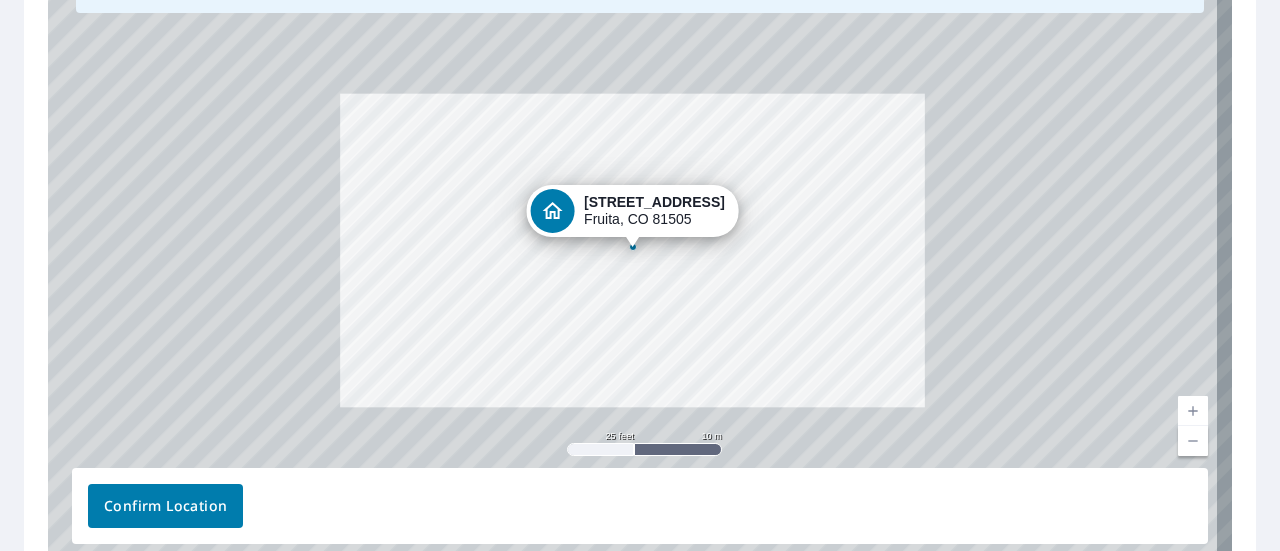 click at bounding box center (1193, 441) 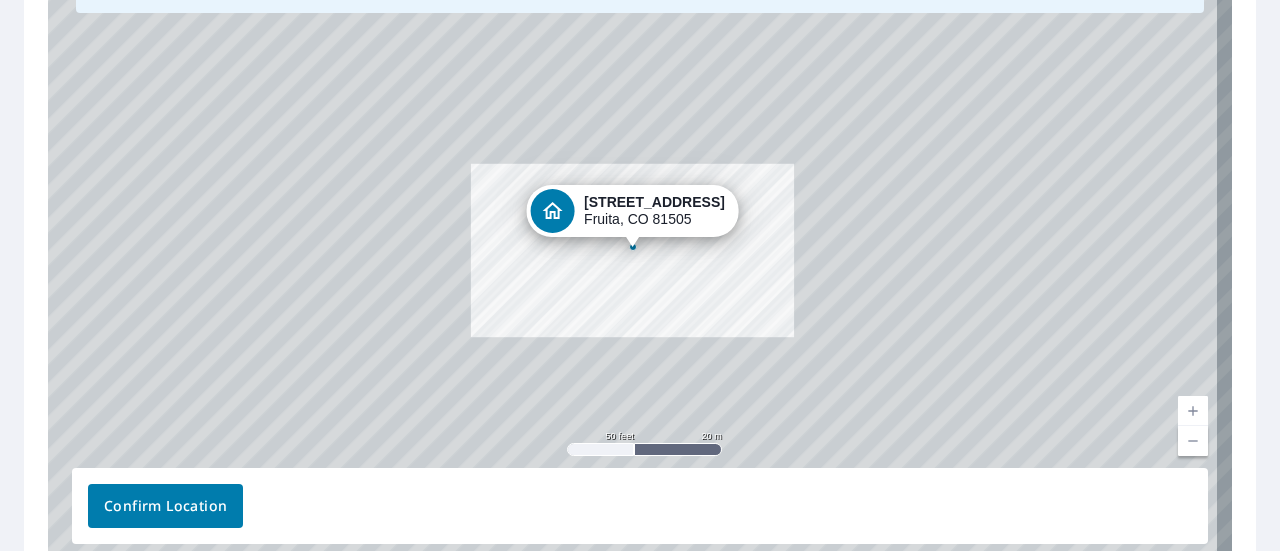 click at bounding box center (1193, 441) 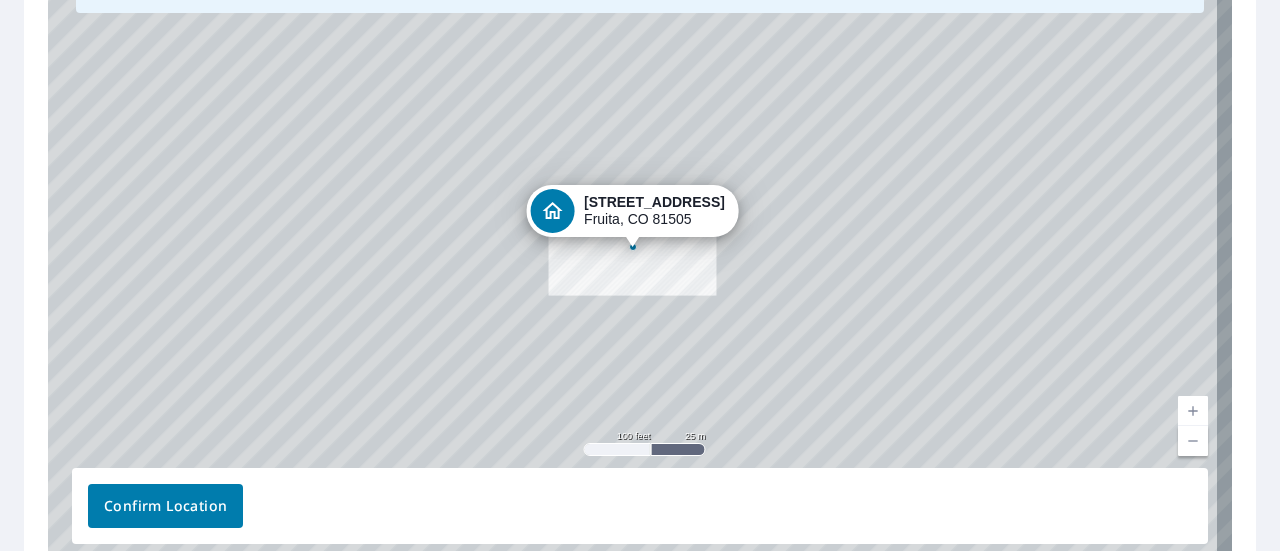 click at bounding box center [1193, 441] 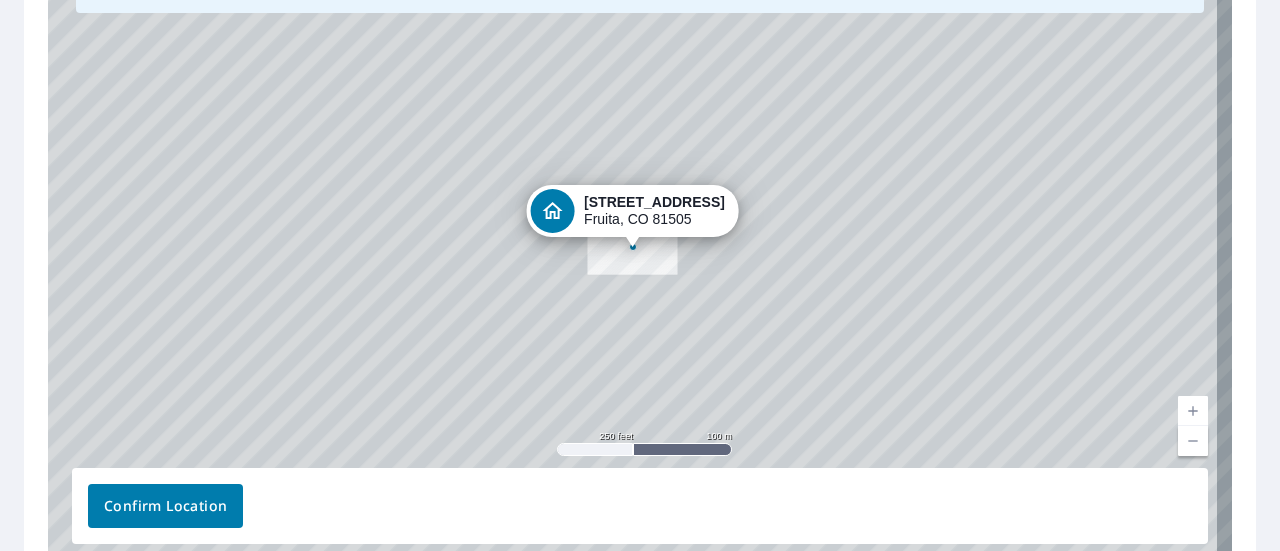 click at bounding box center [1193, 441] 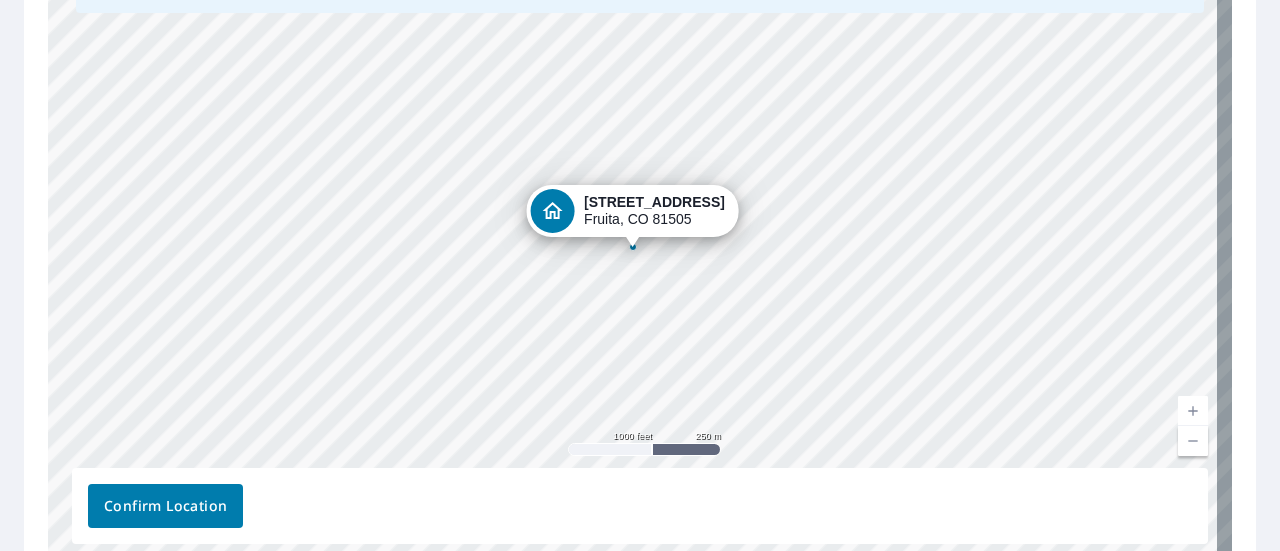 click at bounding box center [1193, 441] 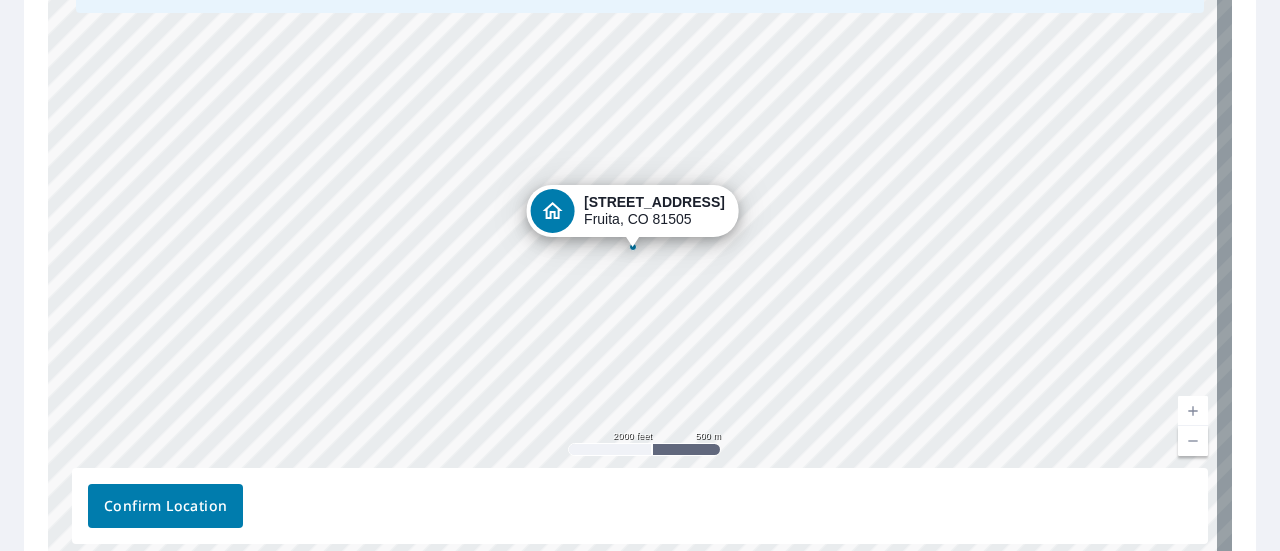 click at bounding box center (1193, 441) 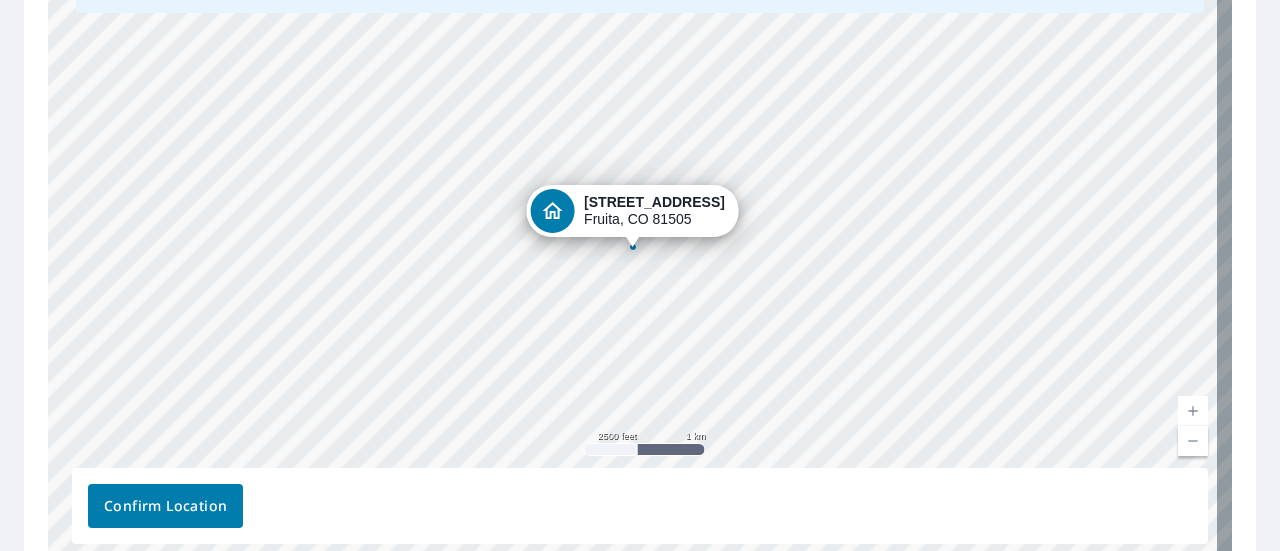 click at bounding box center [1193, 441] 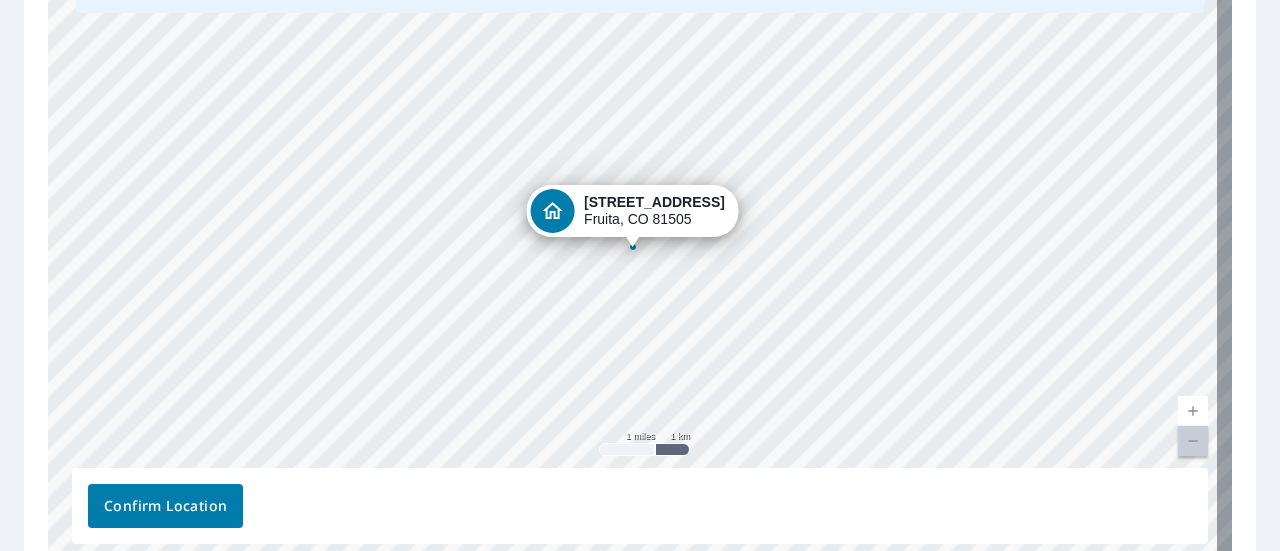 click at bounding box center (1193, 441) 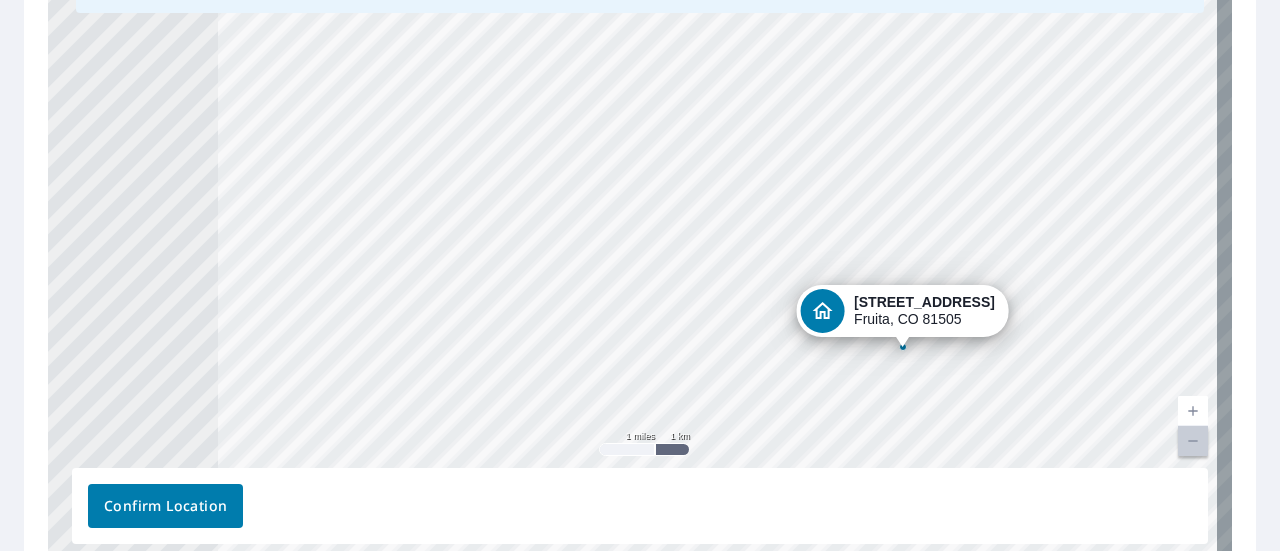 drag, startPoint x: 346, startPoint y: 233, endPoint x: 616, endPoint y: 333, distance: 287.9236 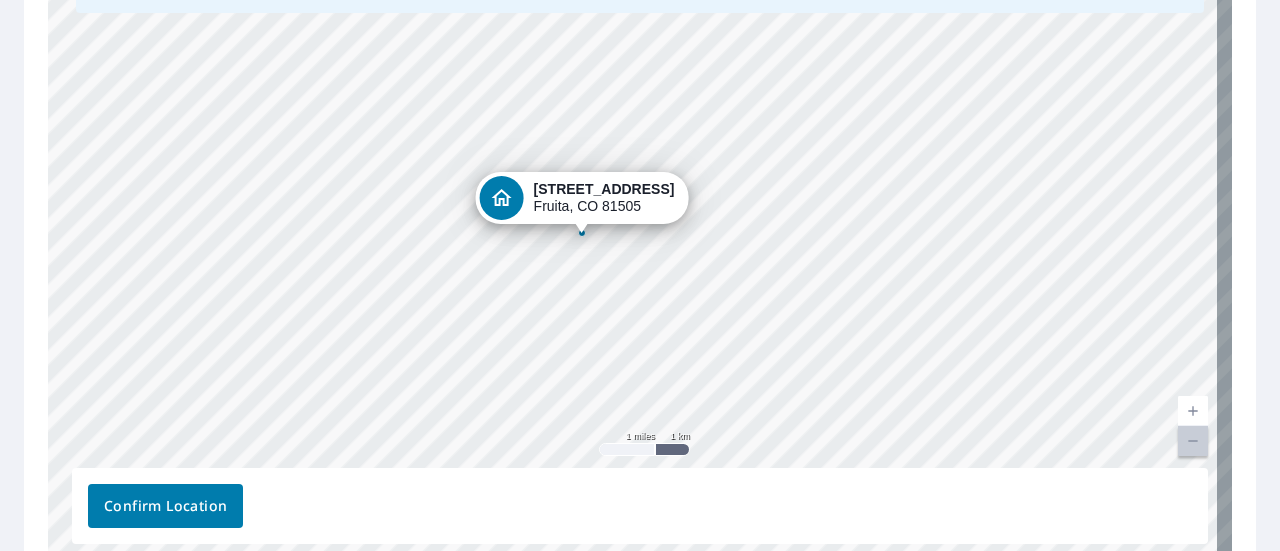 drag, startPoint x: 893, startPoint y: 309, endPoint x: 572, endPoint y: 195, distance: 340.64203 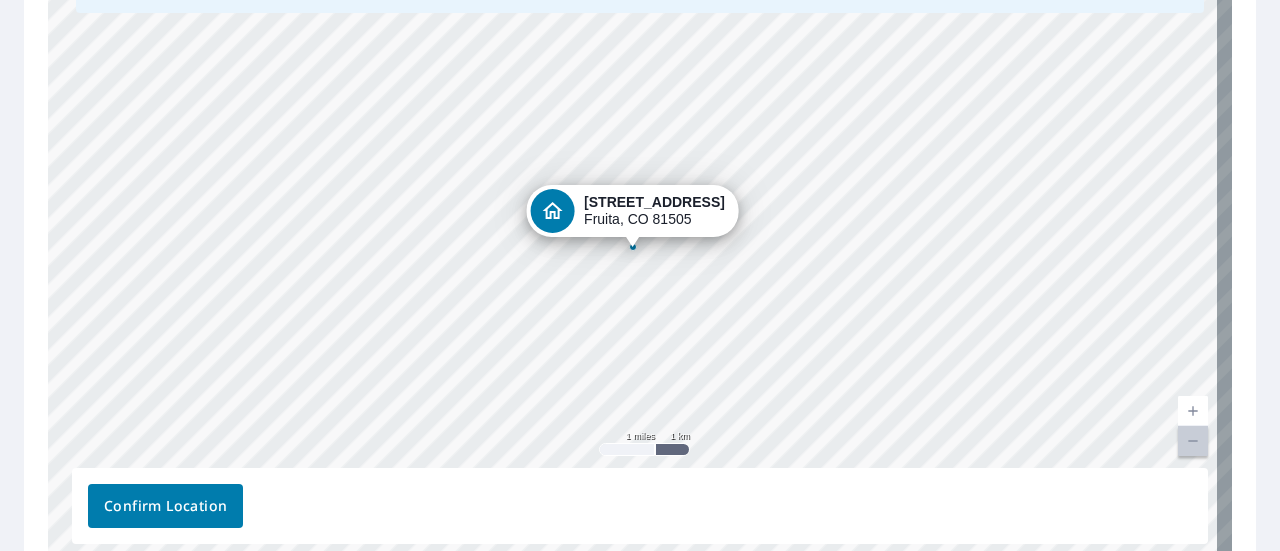 click at bounding box center (1193, 411) 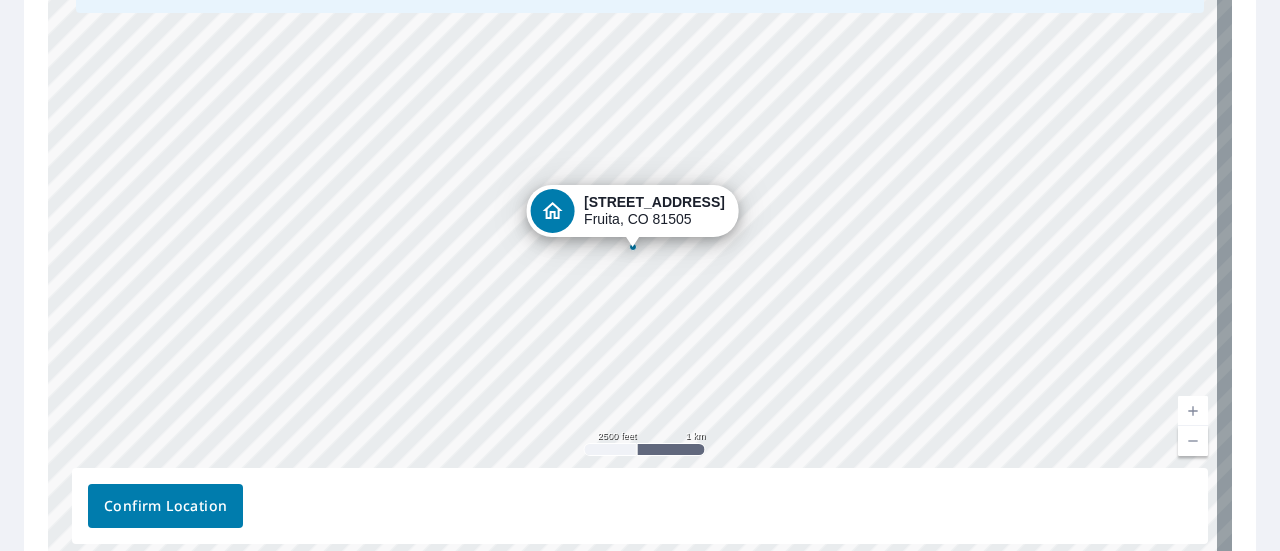 click at bounding box center [1193, 411] 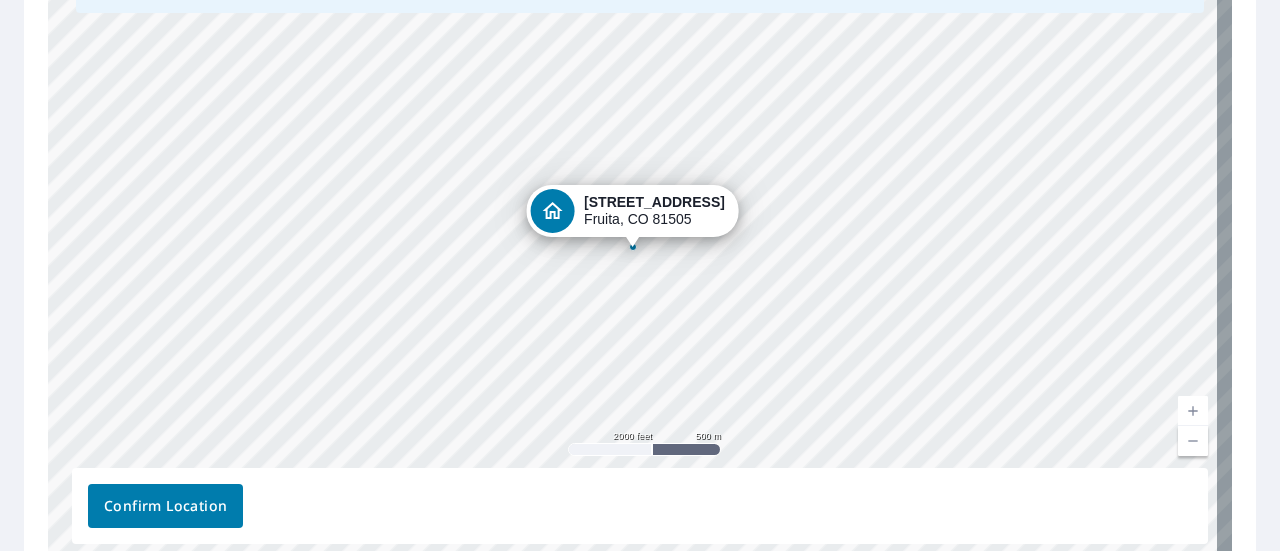 click at bounding box center [1193, 411] 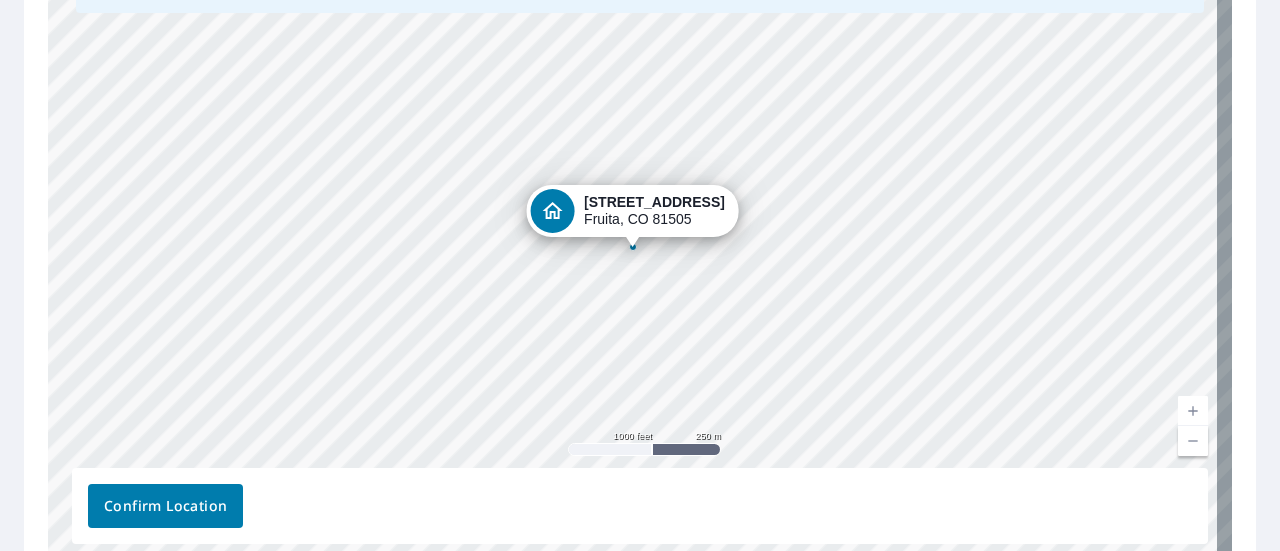click at bounding box center [1193, 411] 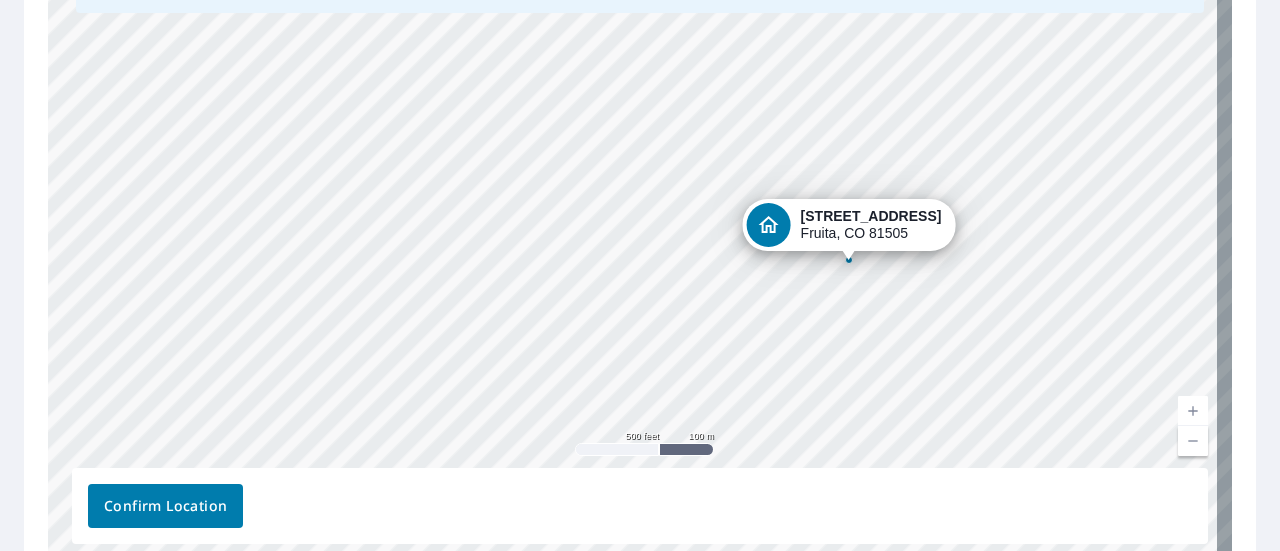drag, startPoint x: 588, startPoint y: 211, endPoint x: 804, endPoint y: 224, distance: 216.39085 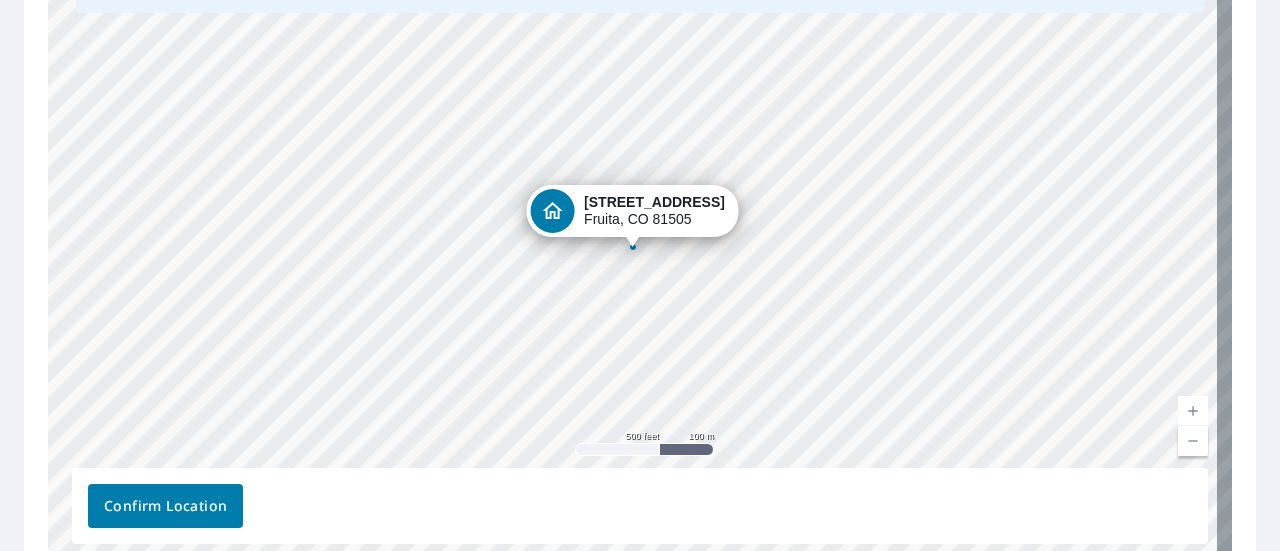 click at bounding box center (1193, 411) 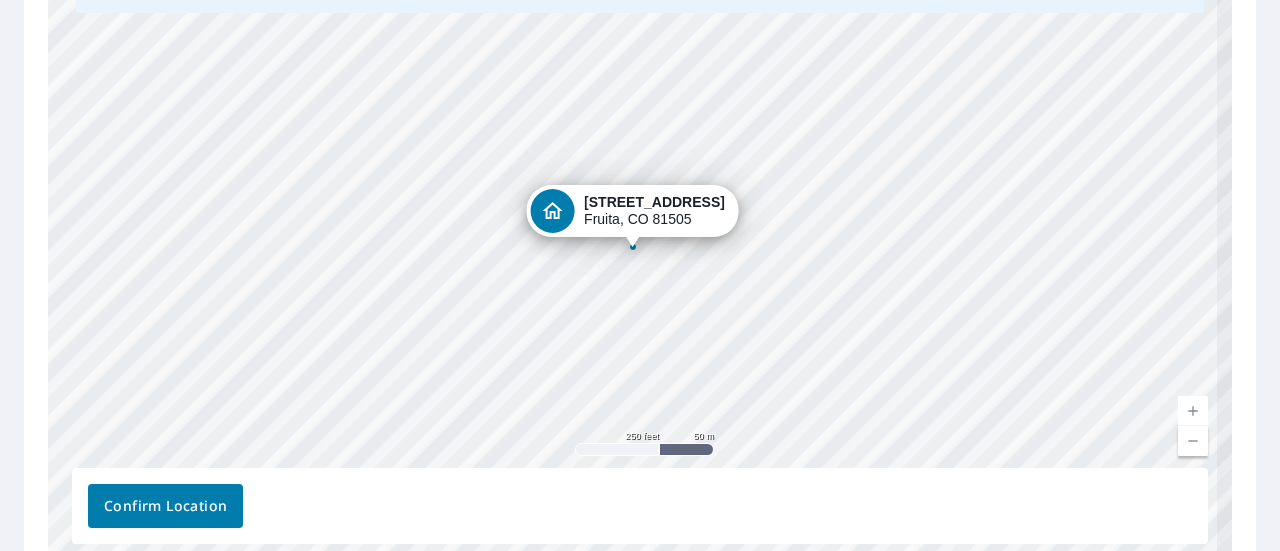 click at bounding box center [1193, 411] 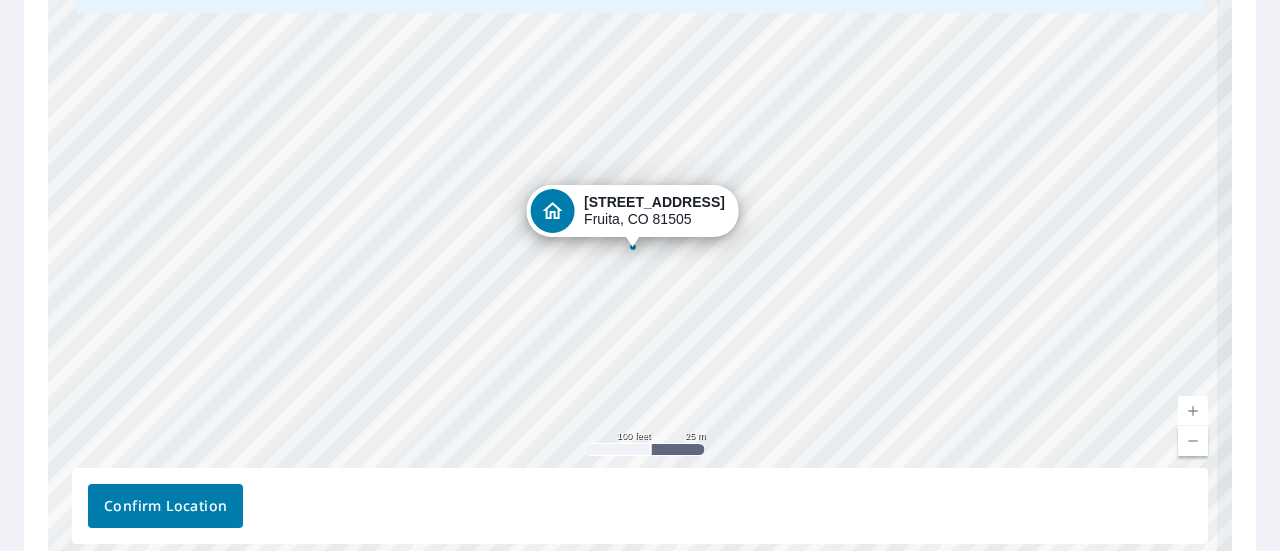 click at bounding box center (1193, 411) 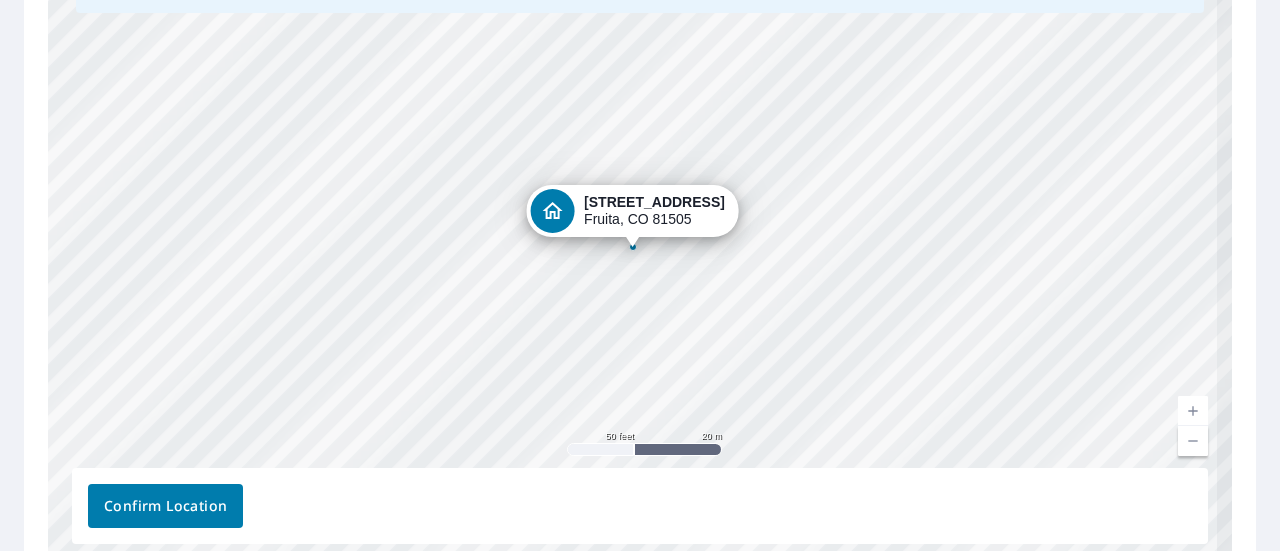 click at bounding box center (1193, 411) 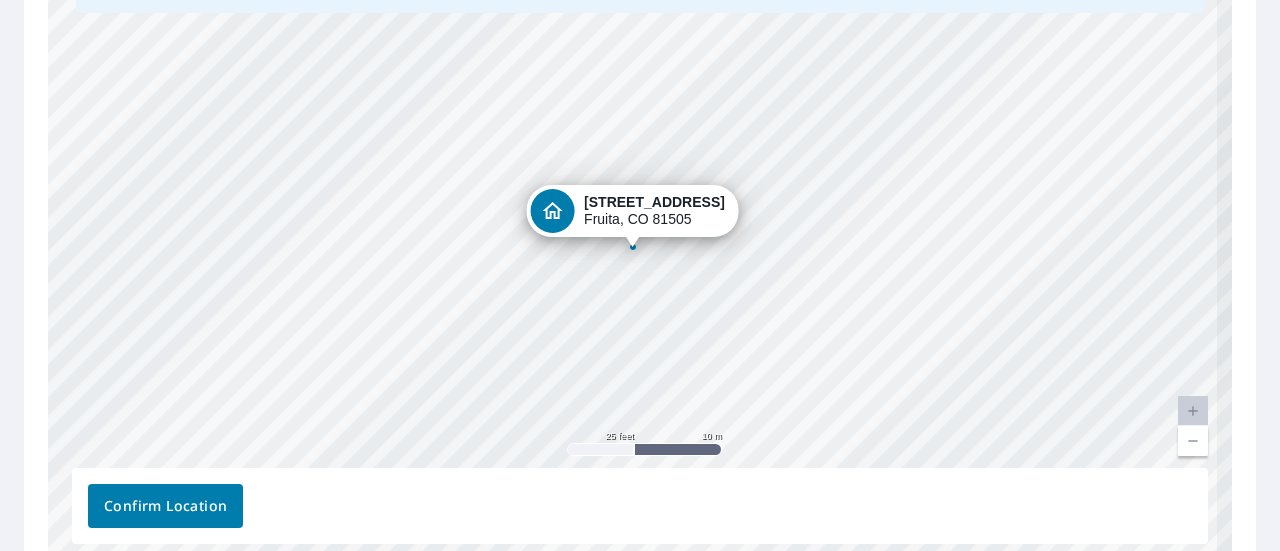 click at bounding box center (1193, 411) 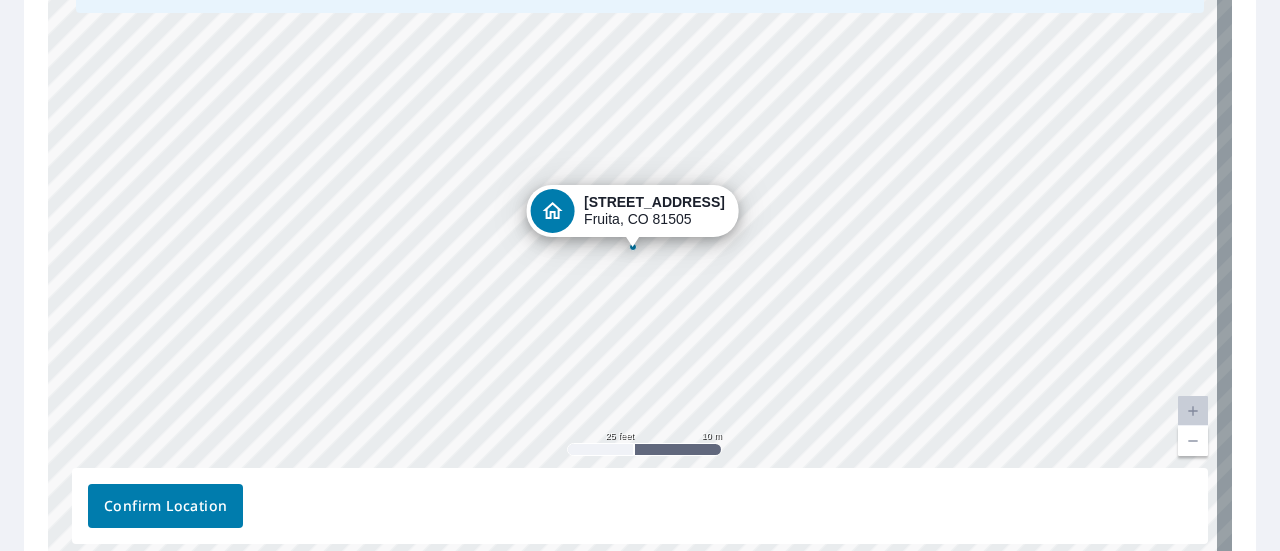click at bounding box center (1193, 441) 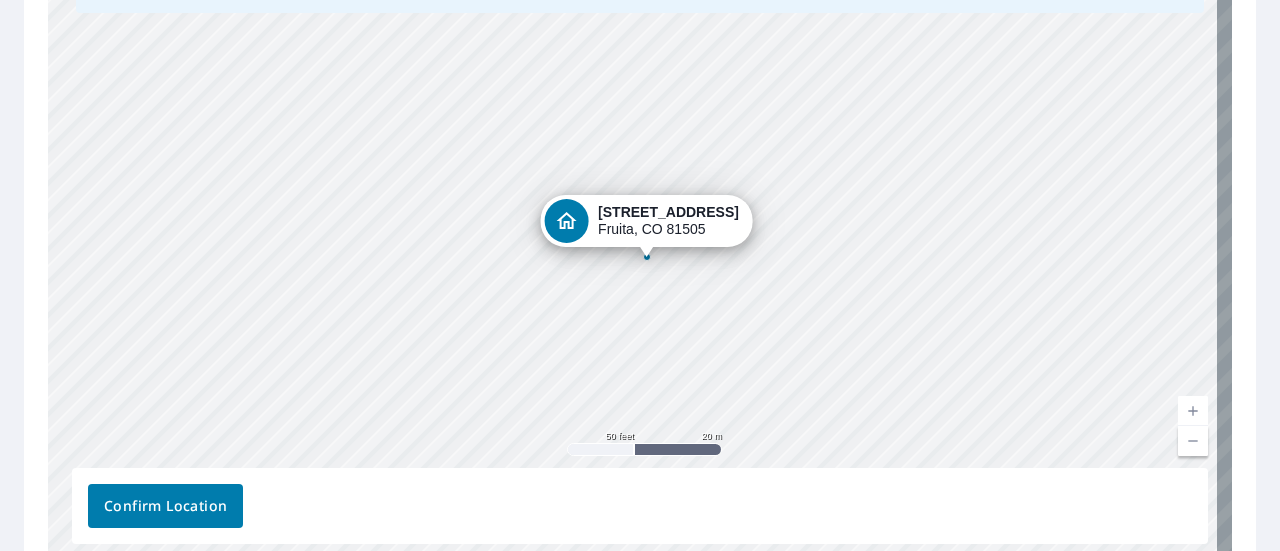 drag, startPoint x: 882, startPoint y: 361, endPoint x: 896, endPoint y: 371, distance: 17.20465 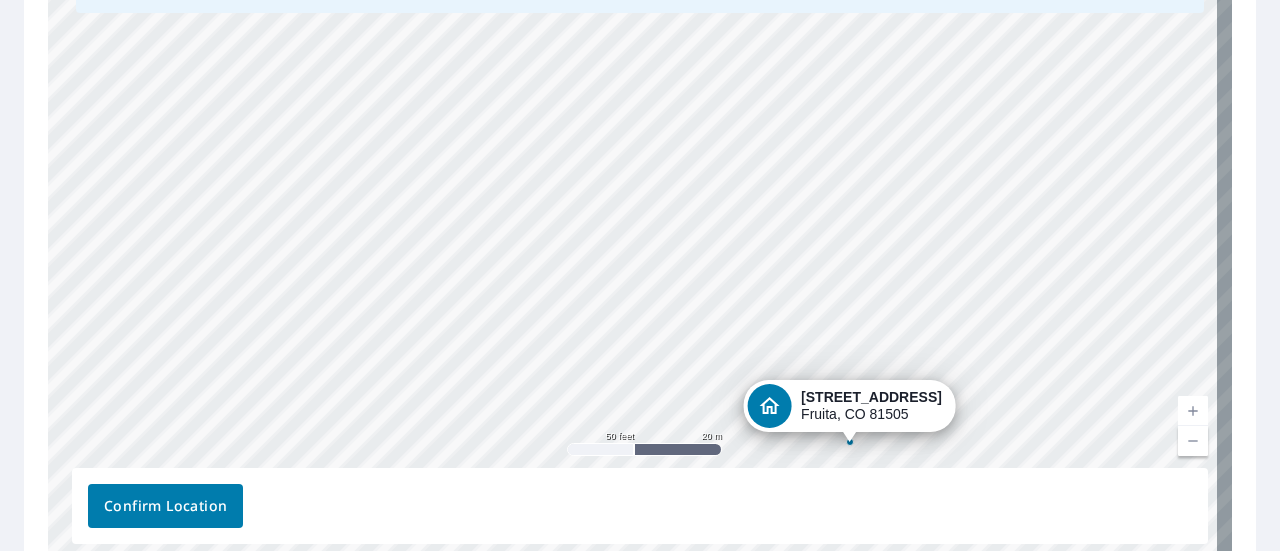 drag, startPoint x: 439, startPoint y: 239, endPoint x: 642, endPoint y: 424, distance: 274.6525 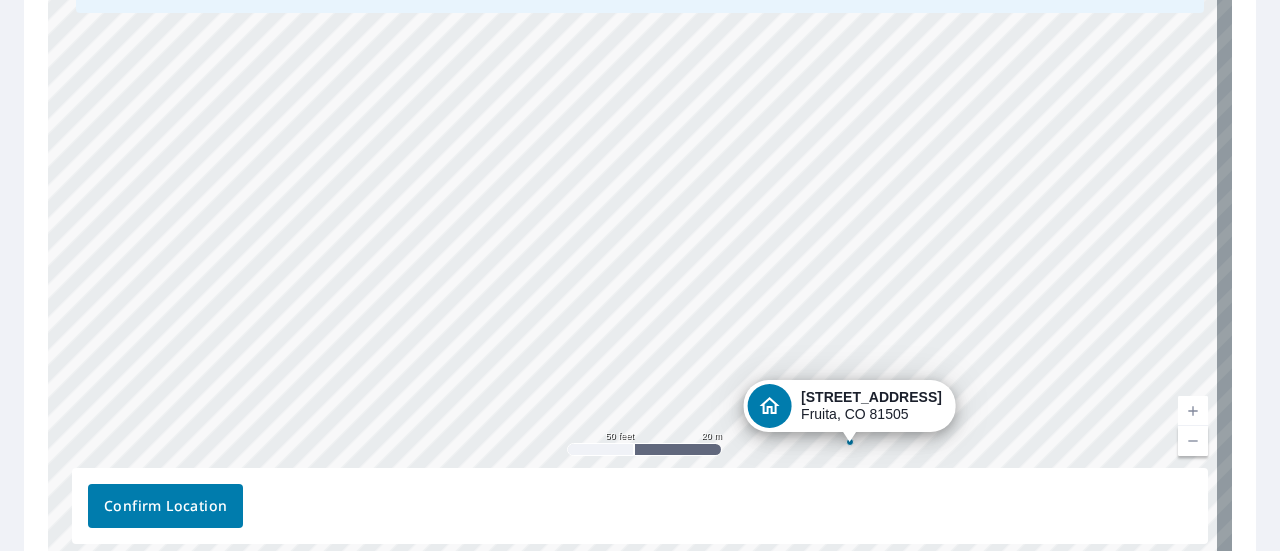 click at bounding box center (1193, 441) 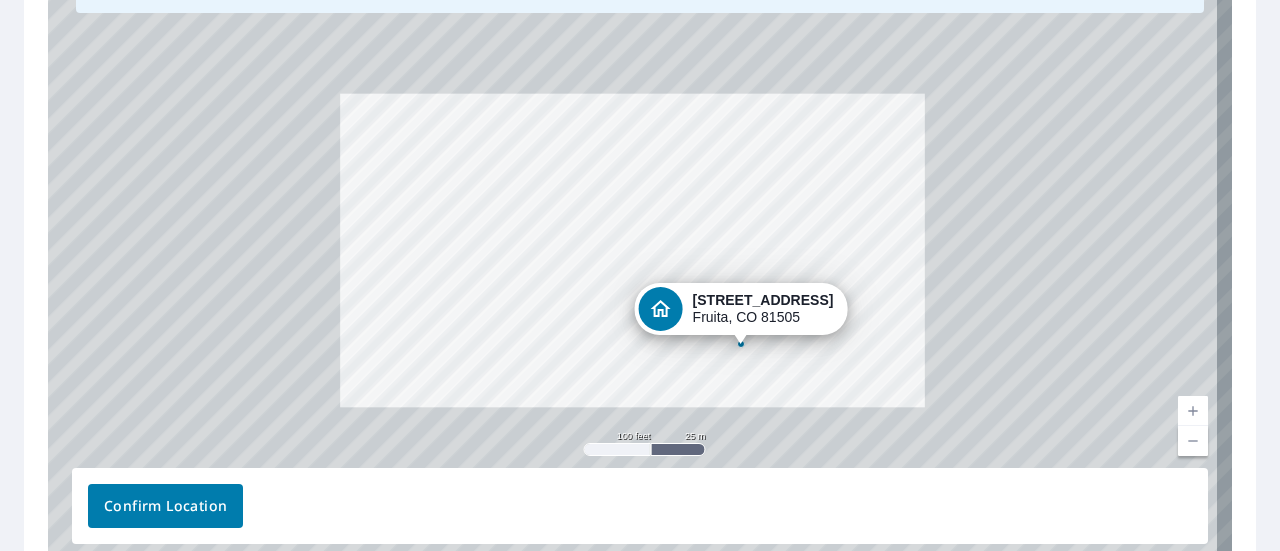 click at bounding box center [1193, 441] 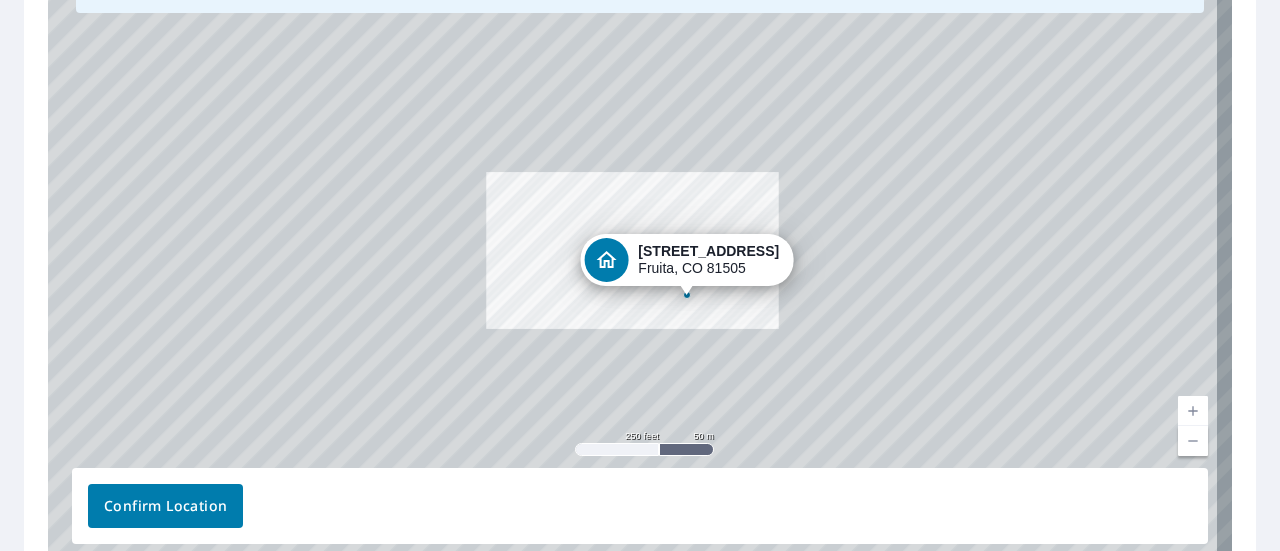 click at bounding box center [1193, 441] 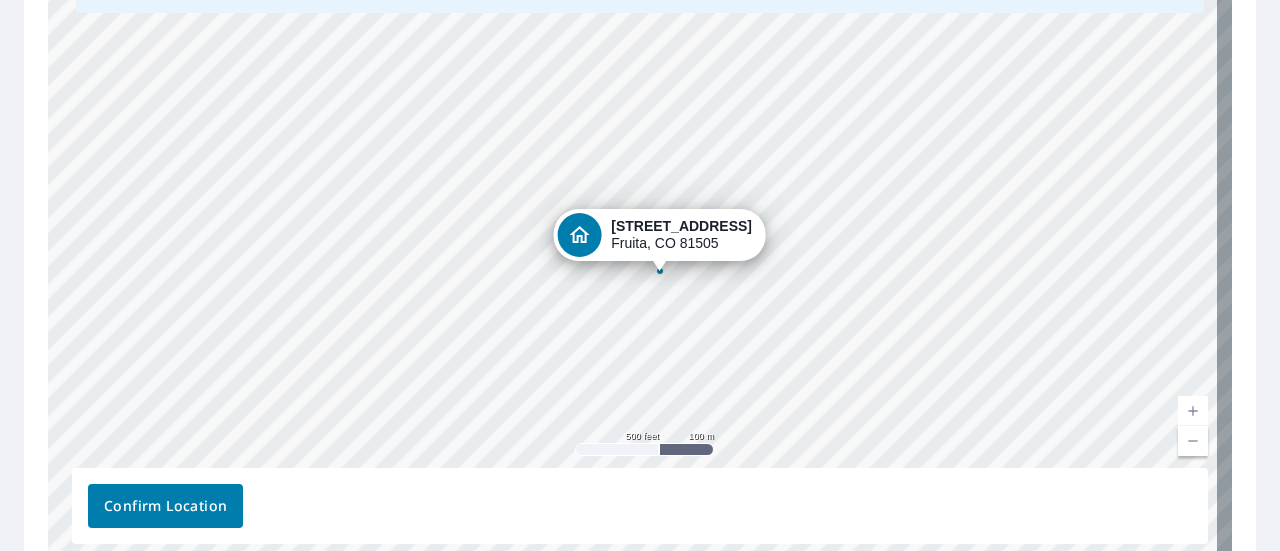 click at bounding box center [1193, 441] 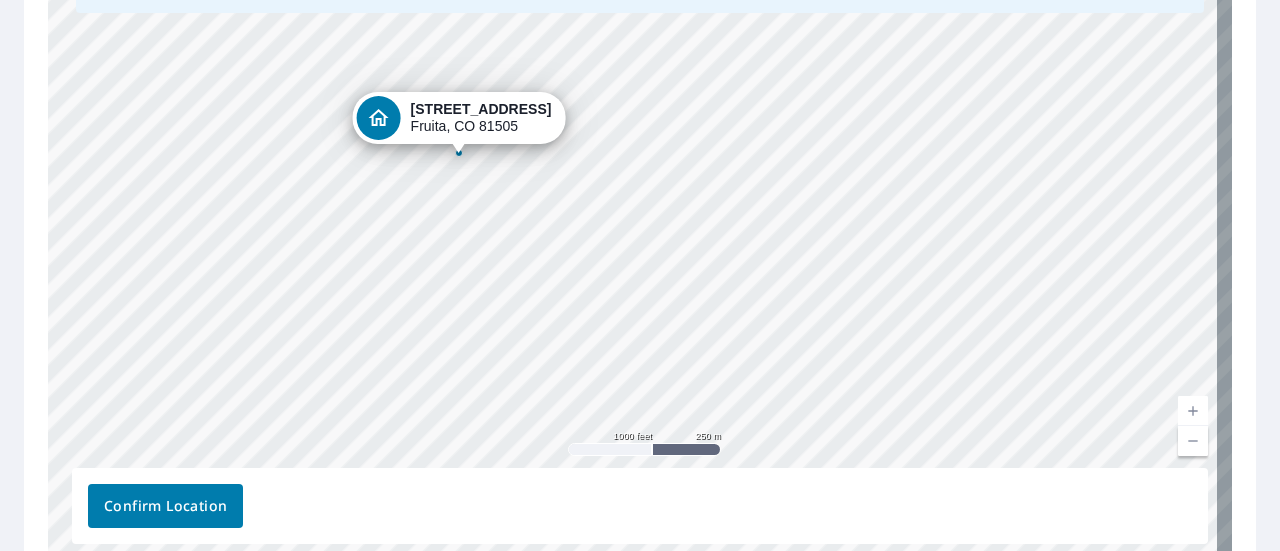 drag, startPoint x: 639, startPoint y: 223, endPoint x: 452, endPoint y: 117, distance: 214.95348 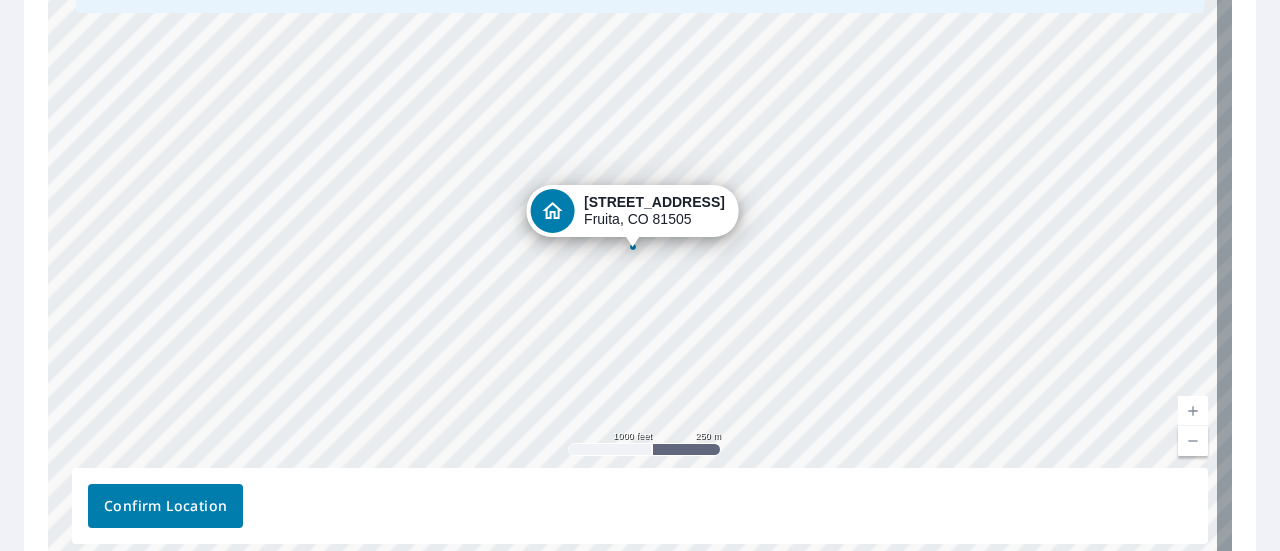 click at bounding box center [1193, 411] 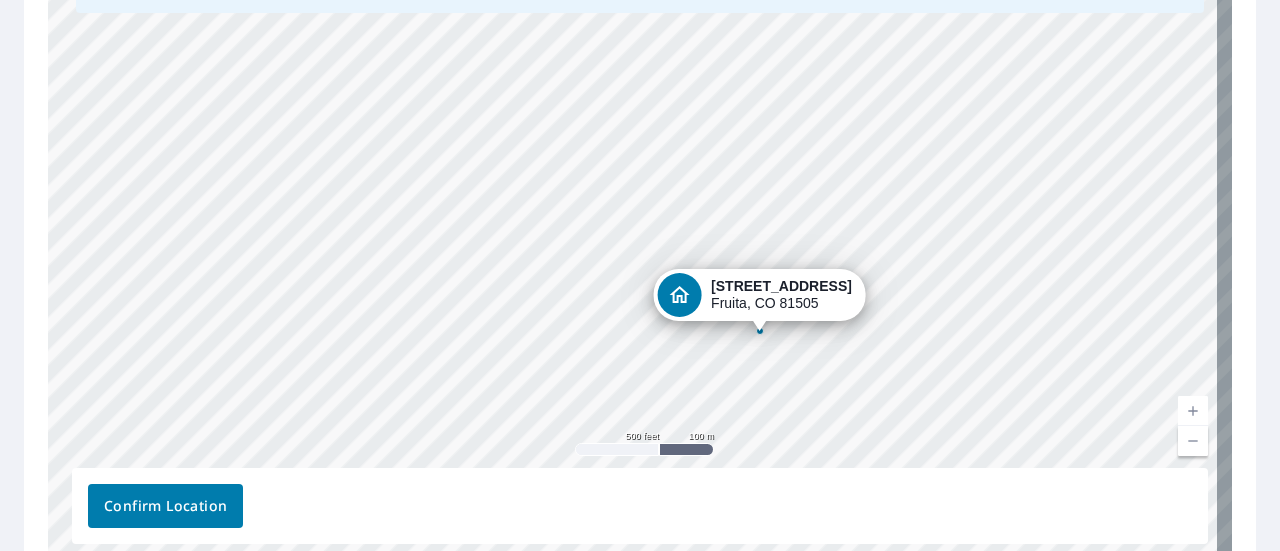 drag, startPoint x: 333, startPoint y: 187, endPoint x: 460, endPoint y: 271, distance: 152.26622 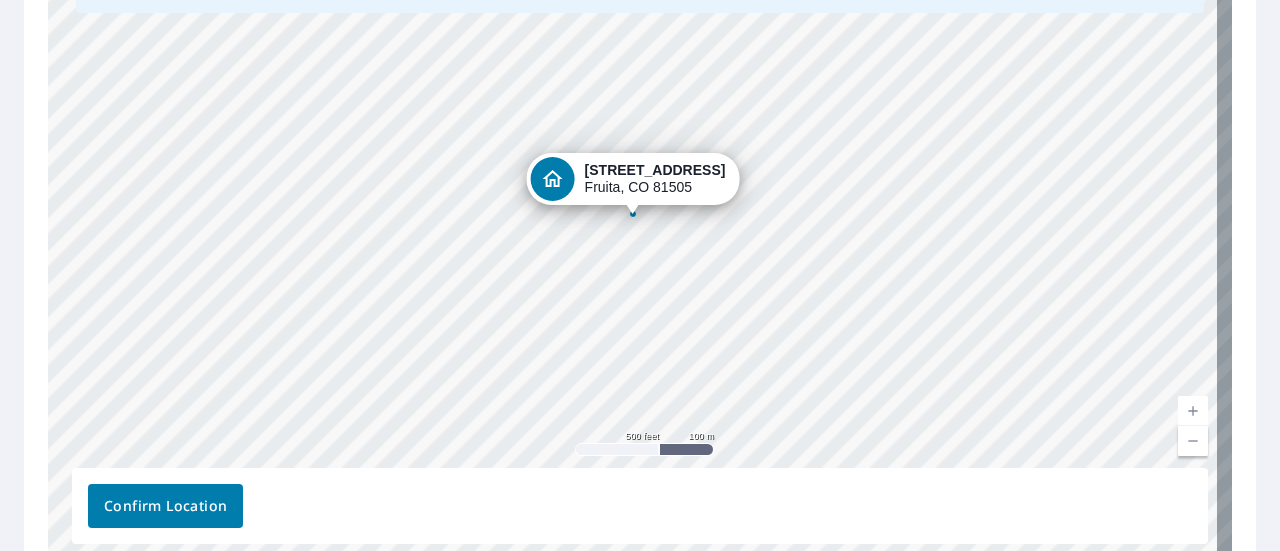 drag, startPoint x: 752, startPoint y: 282, endPoint x: 625, endPoint y: 165, distance: 172.6789 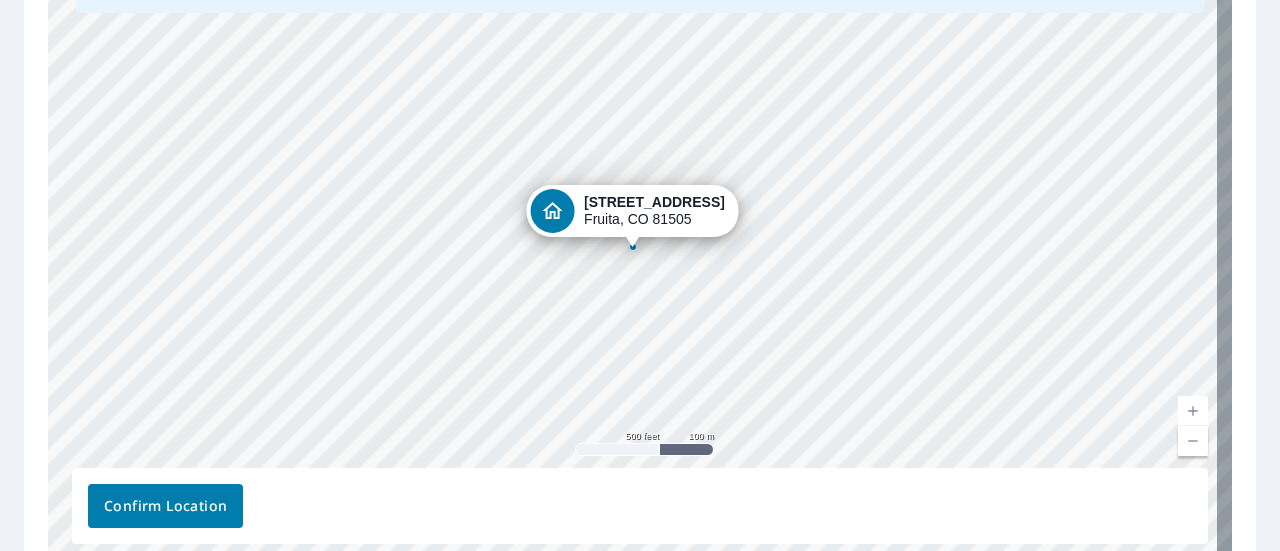 click at bounding box center (1193, 411) 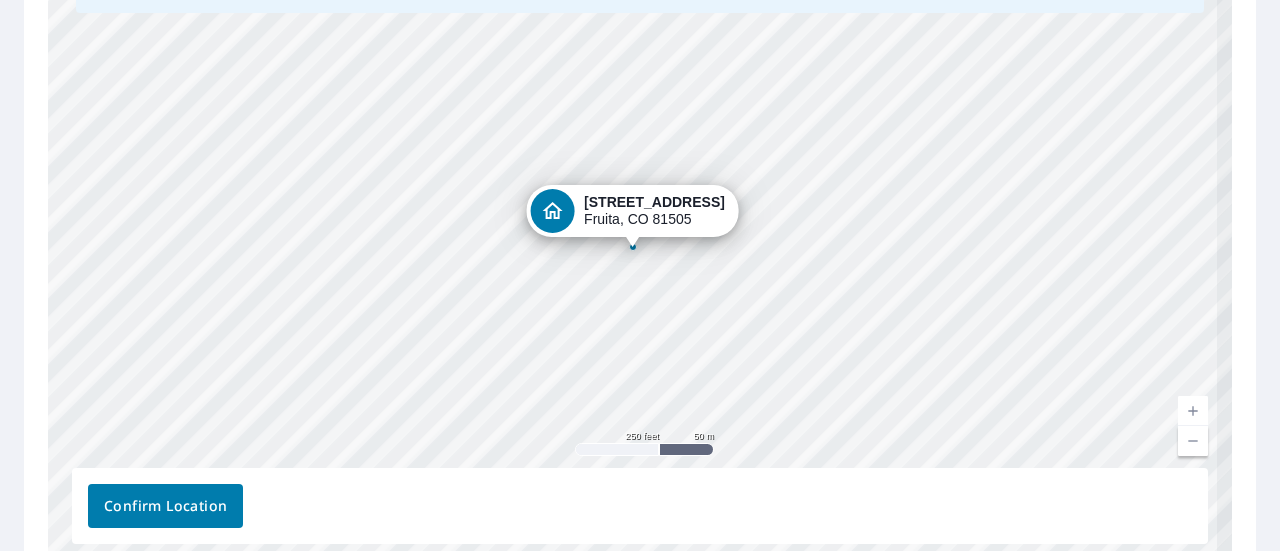 click at bounding box center [1193, 411] 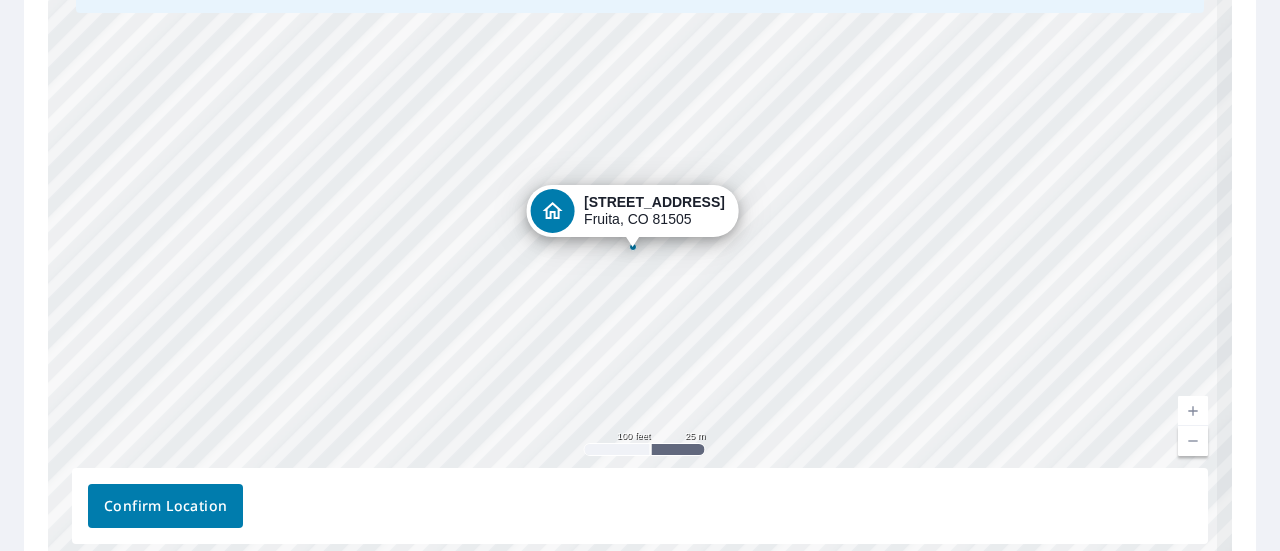 click at bounding box center [1193, 411] 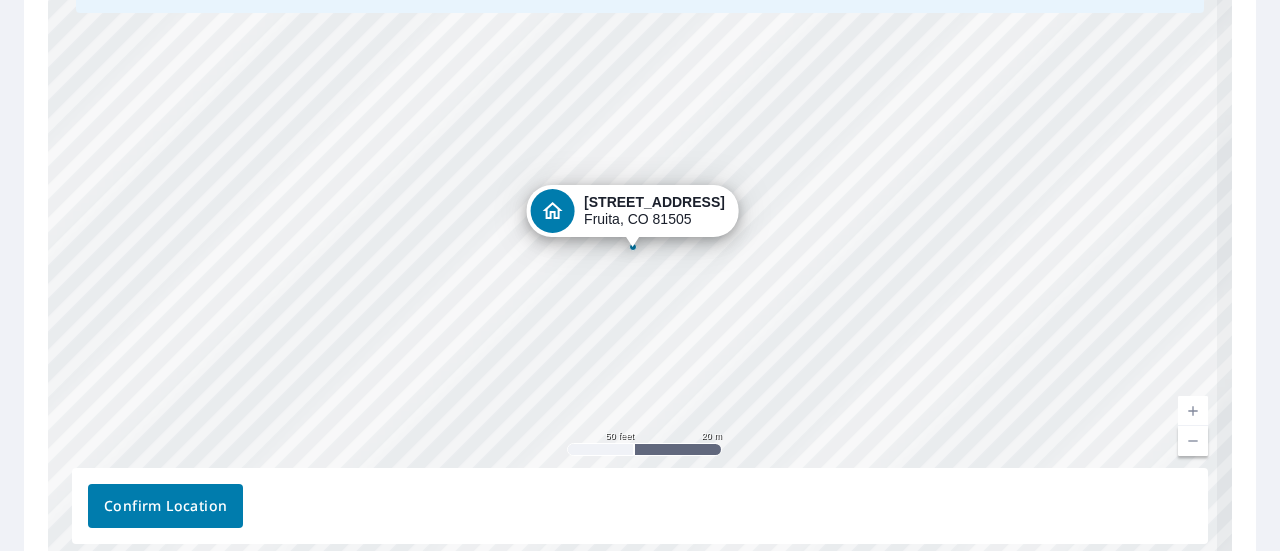 click at bounding box center (1193, 411) 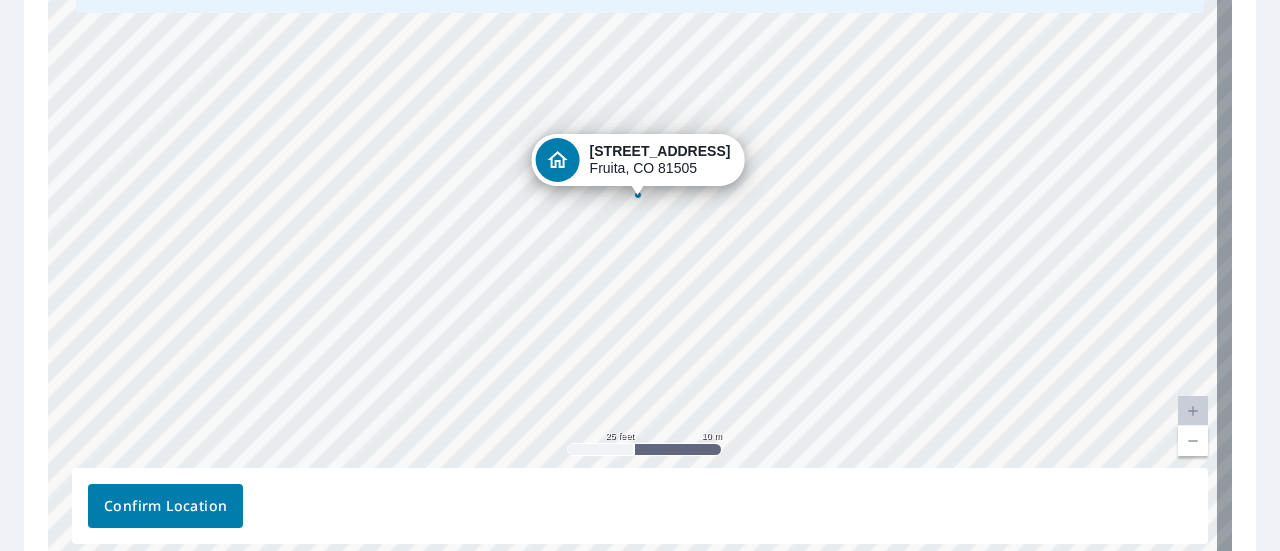drag, startPoint x: 627, startPoint y: 211, endPoint x: 632, endPoint y: 159, distance: 52.23983 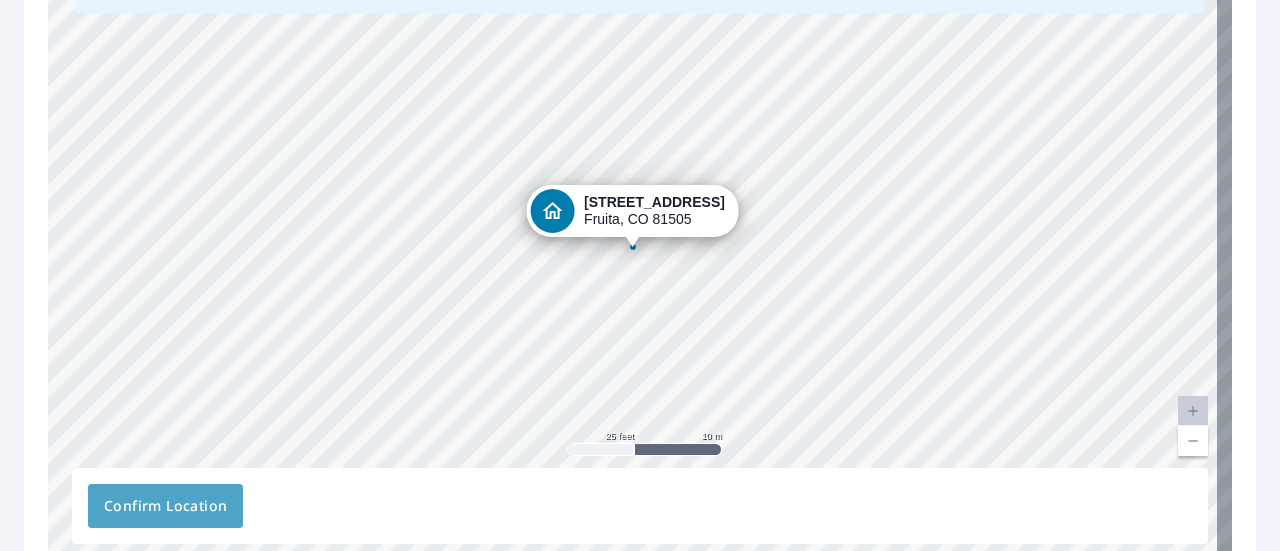 click on "Confirm Location" at bounding box center [165, 506] 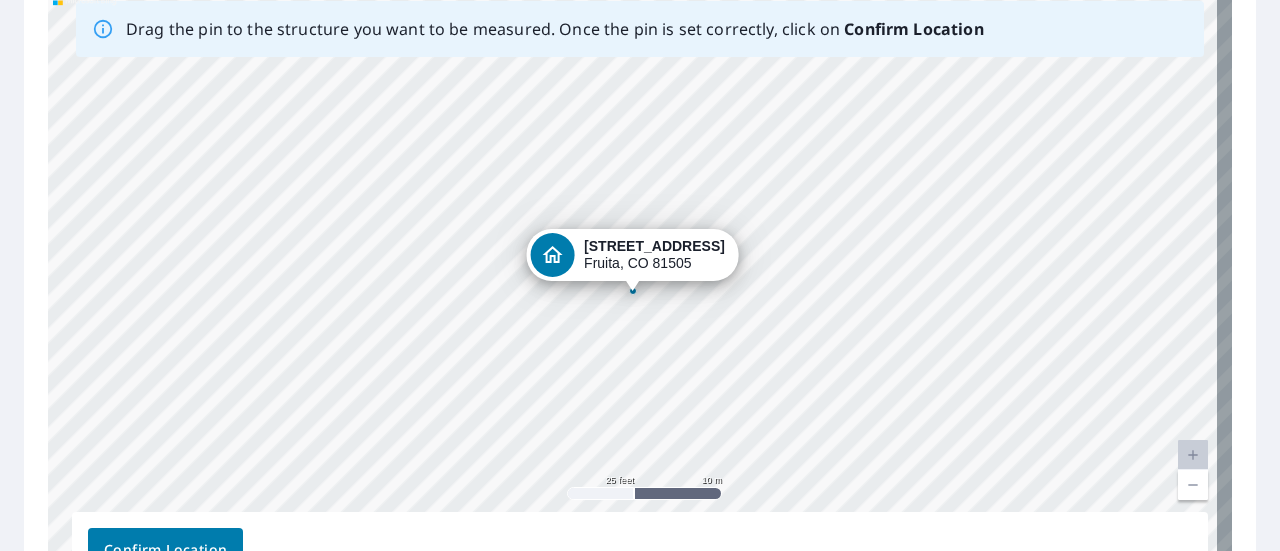 scroll, scrollTop: 533, scrollLeft: 0, axis: vertical 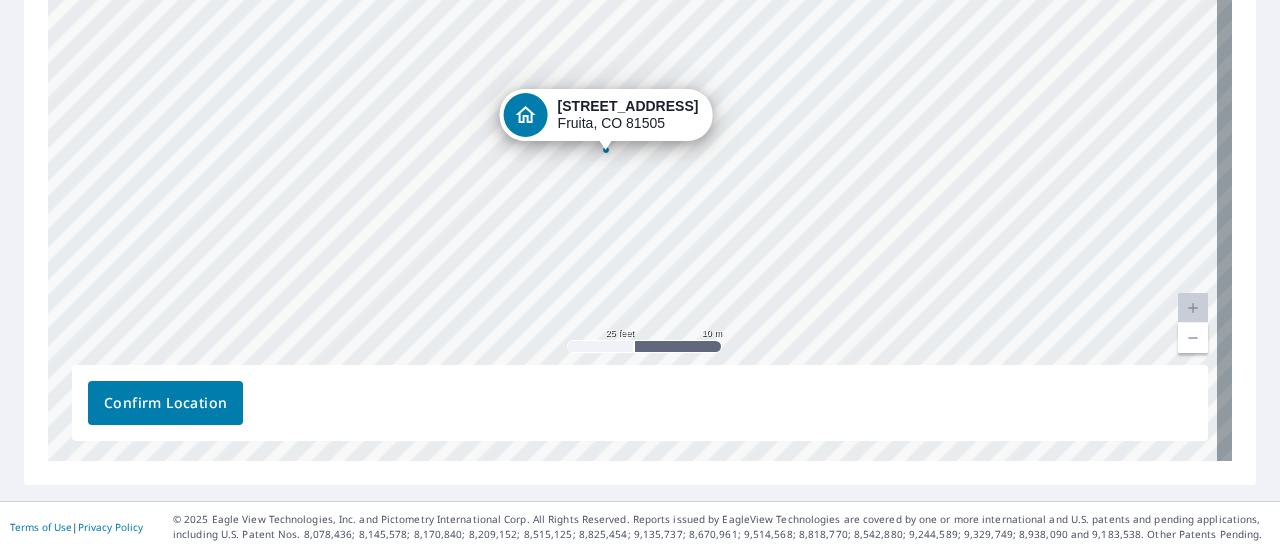 drag, startPoint x: 630, startPoint y: 103, endPoint x: 604, endPoint y: 110, distance: 26.925823 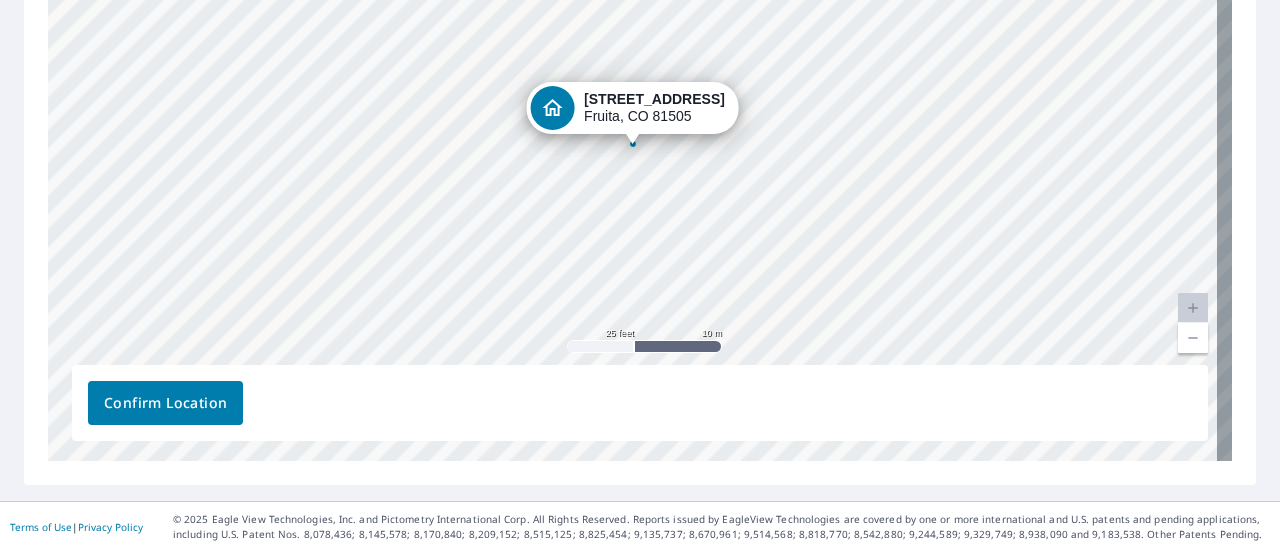 click on "Confirm Location" at bounding box center [165, 403] 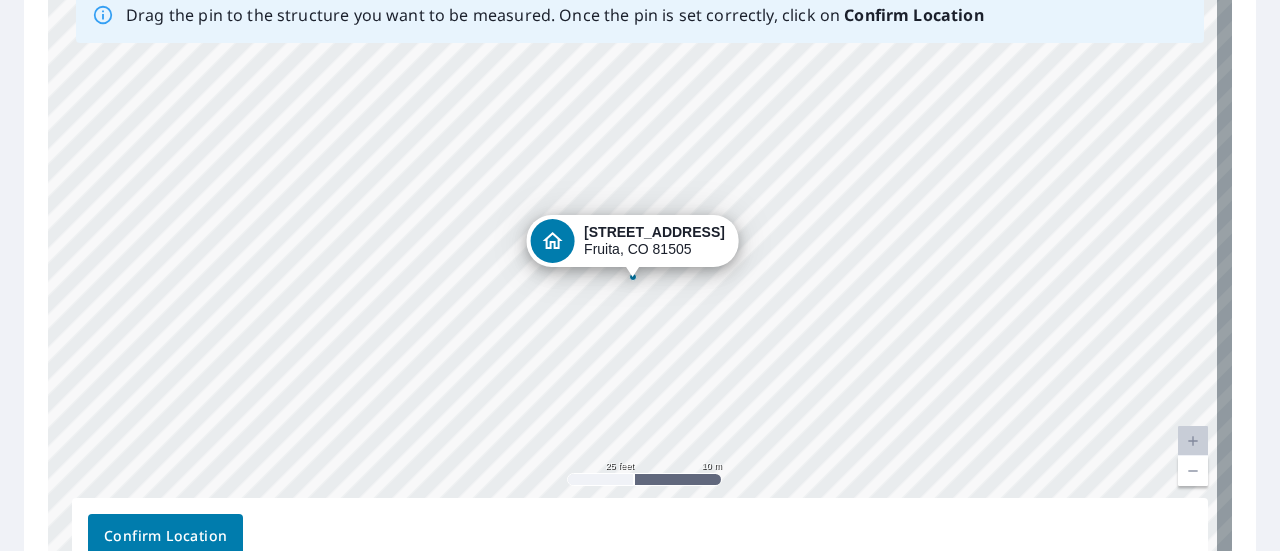 scroll, scrollTop: 531, scrollLeft: 0, axis: vertical 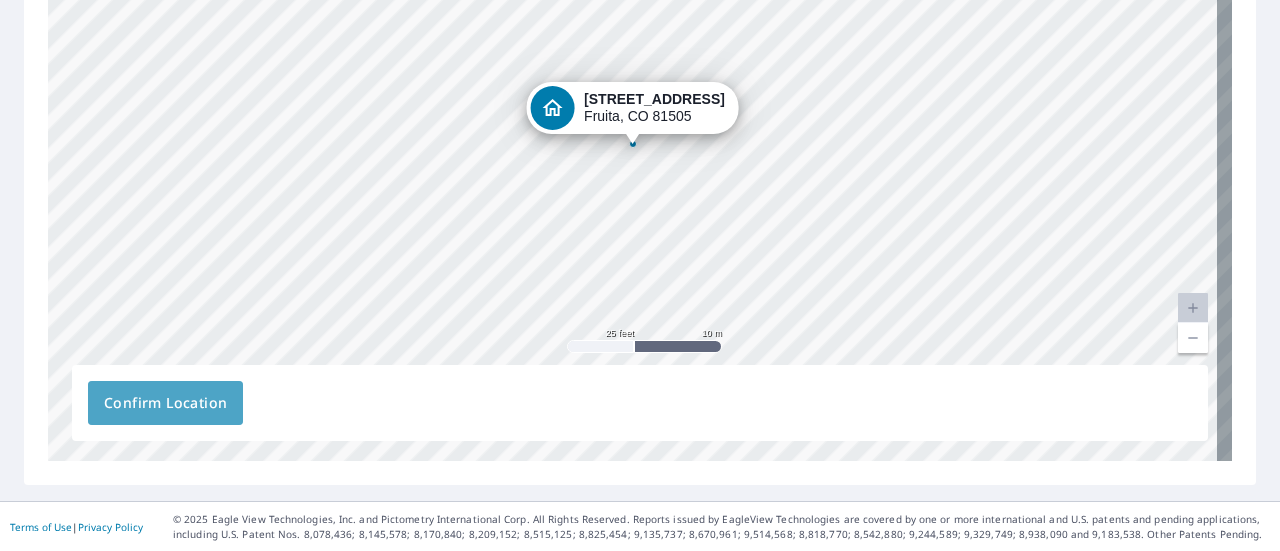 click on "Confirm Location" at bounding box center (165, 403) 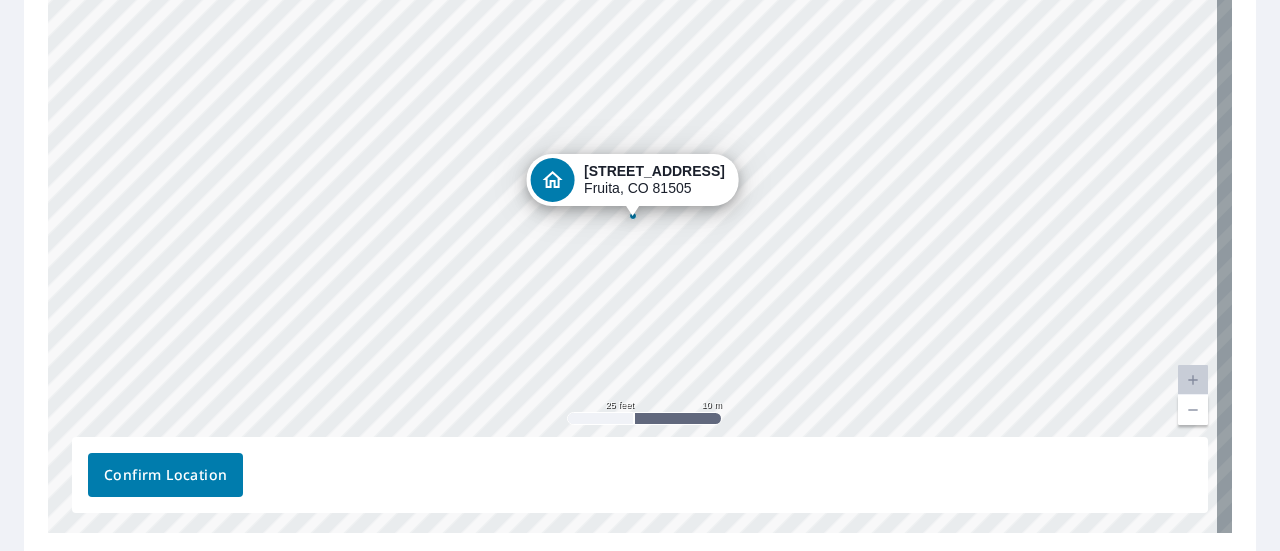 scroll, scrollTop: 462, scrollLeft: 0, axis: vertical 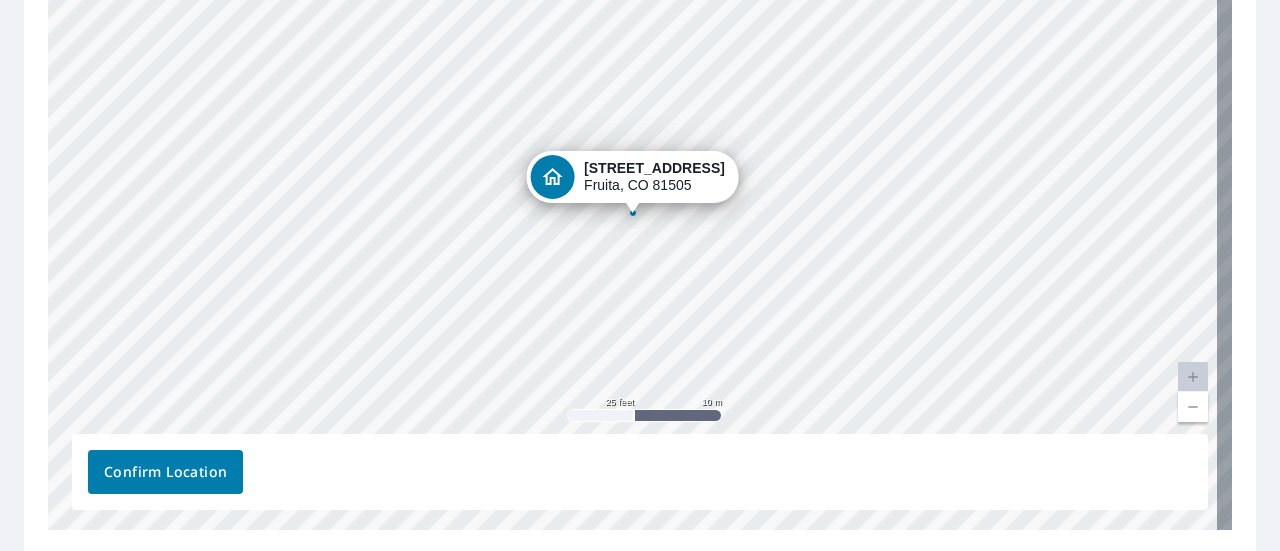 click at bounding box center (1193, 407) 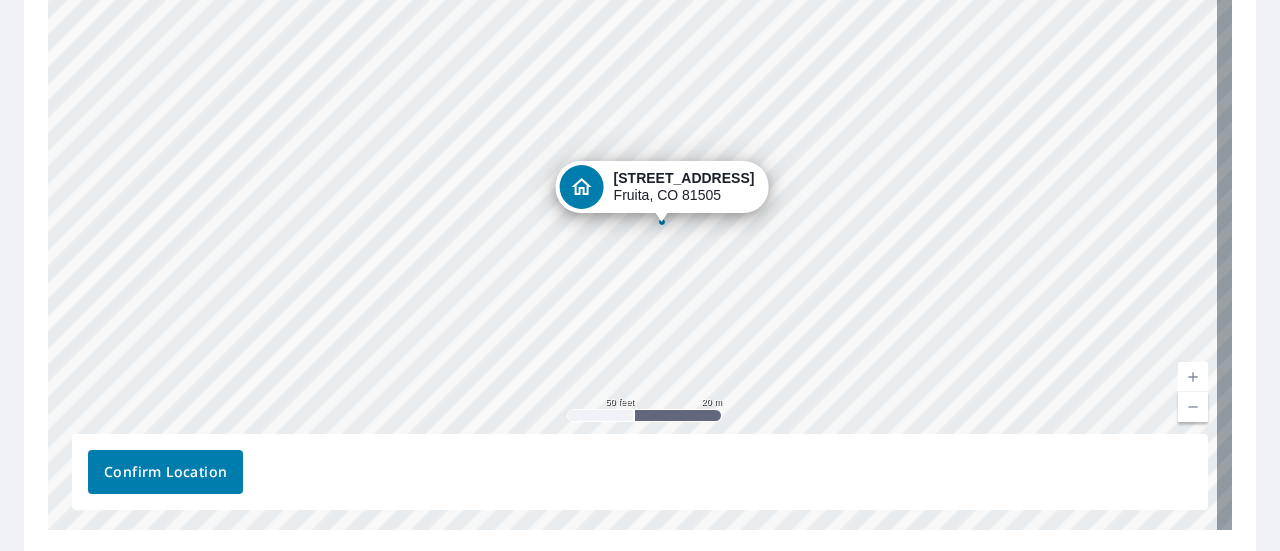 drag, startPoint x: 640, startPoint y: 174, endPoint x: 669, endPoint y: 183, distance: 30.364452 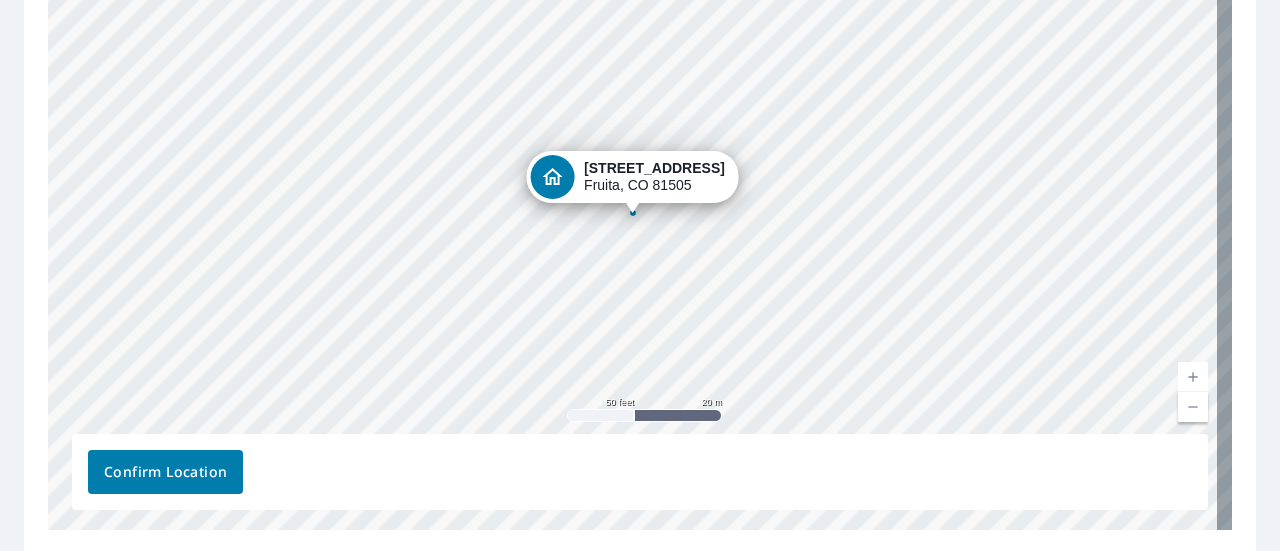 click on "Confirm Location" at bounding box center [165, 472] 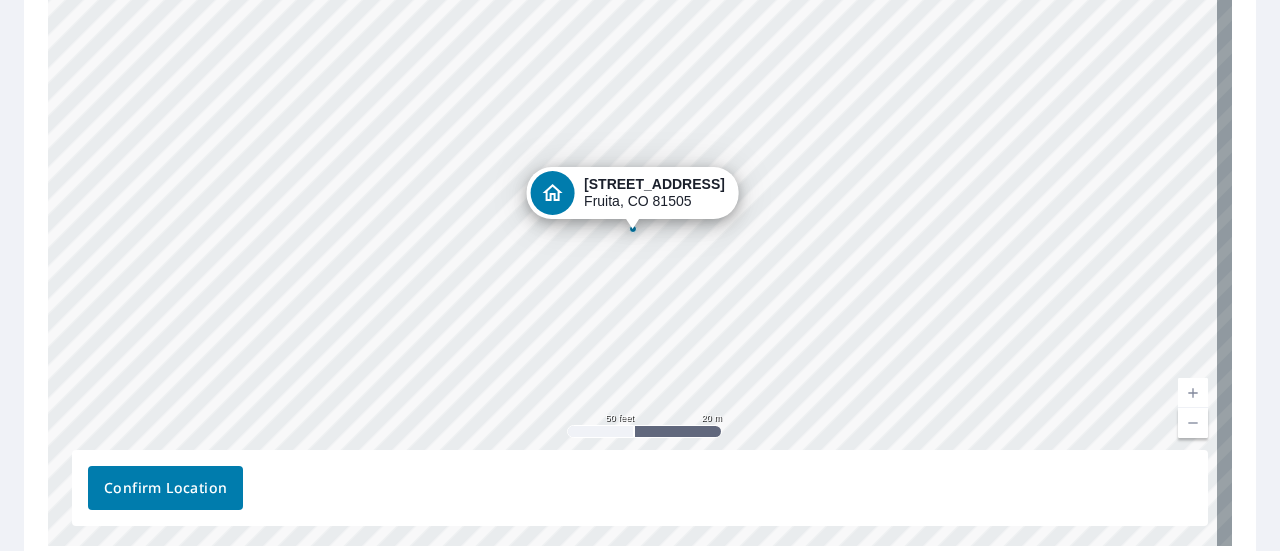 scroll, scrollTop: 424, scrollLeft: 0, axis: vertical 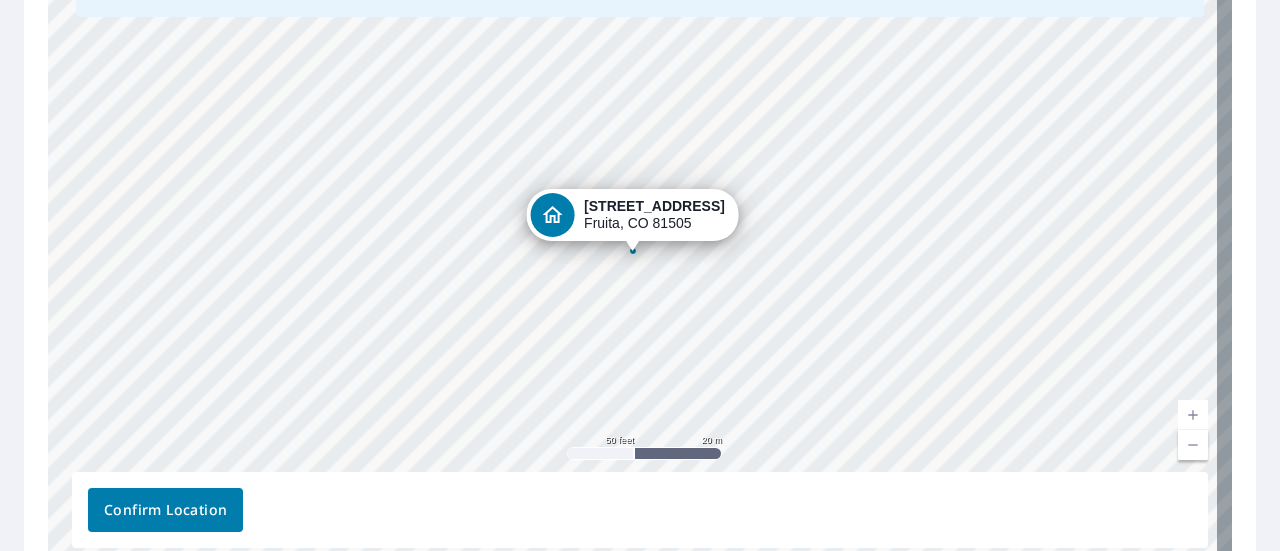 click at bounding box center (1193, 445) 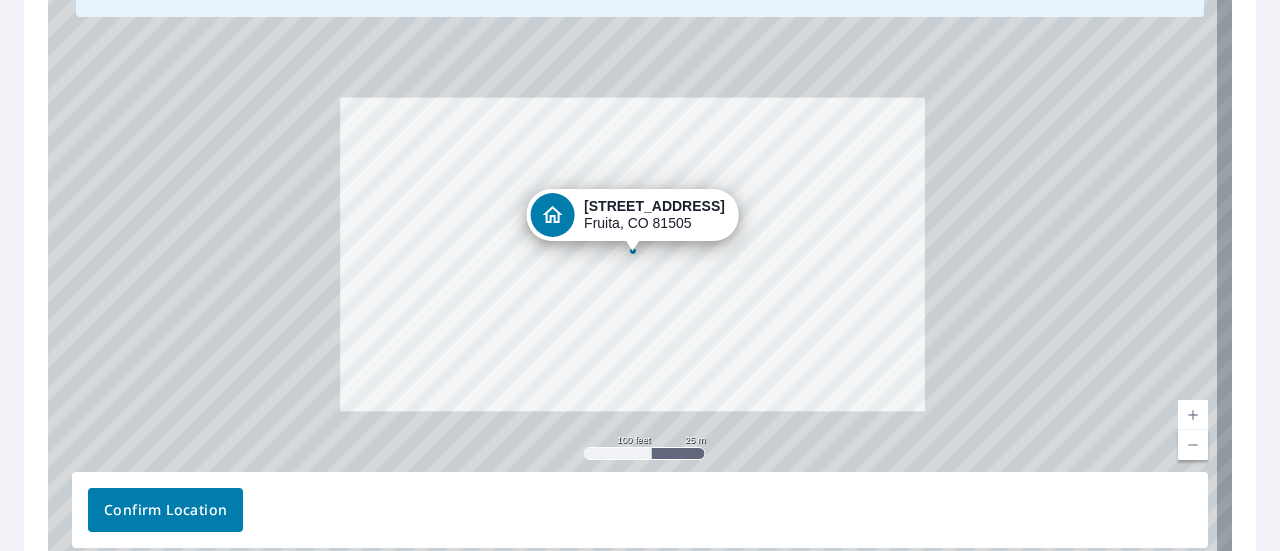 click at bounding box center (1193, 445) 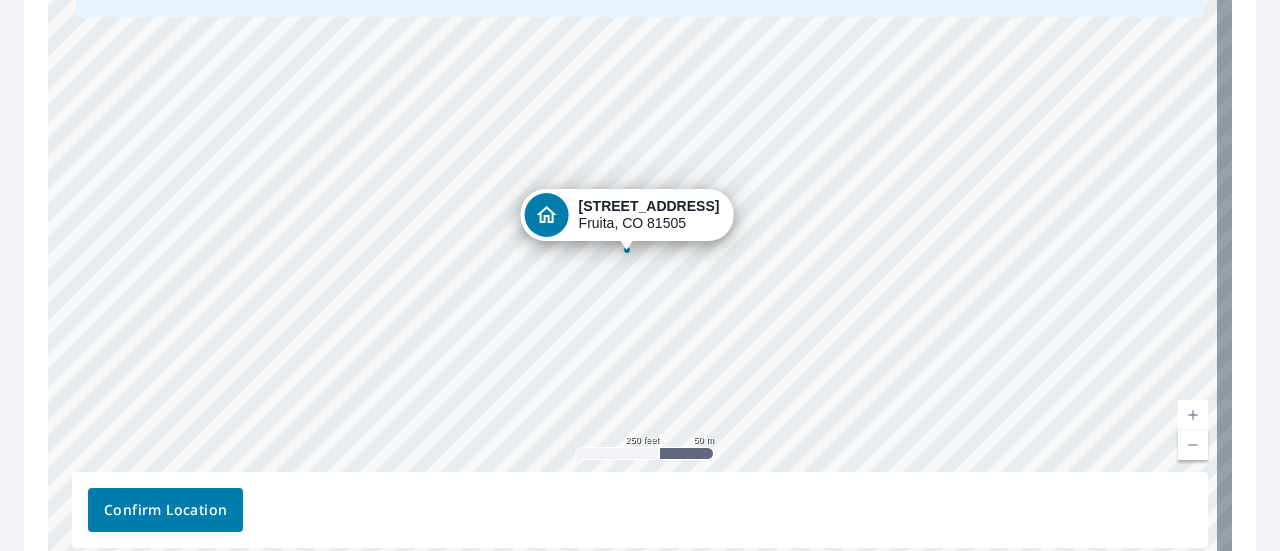 click on "[STREET_ADDRESS]" at bounding box center (640, 254) 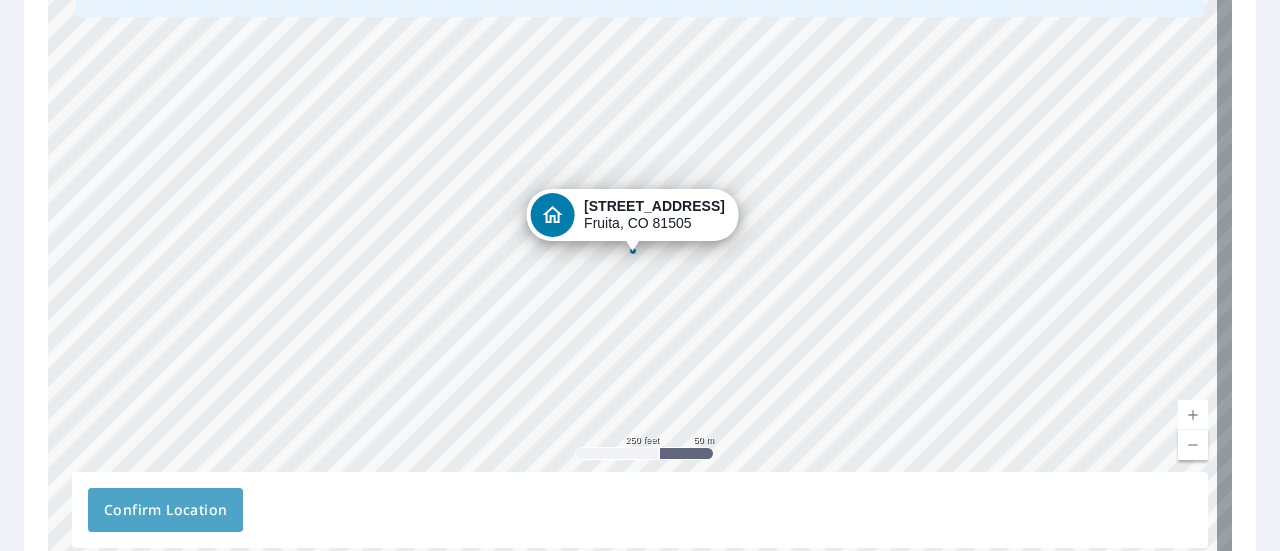 click on "Confirm Location" at bounding box center (165, 510) 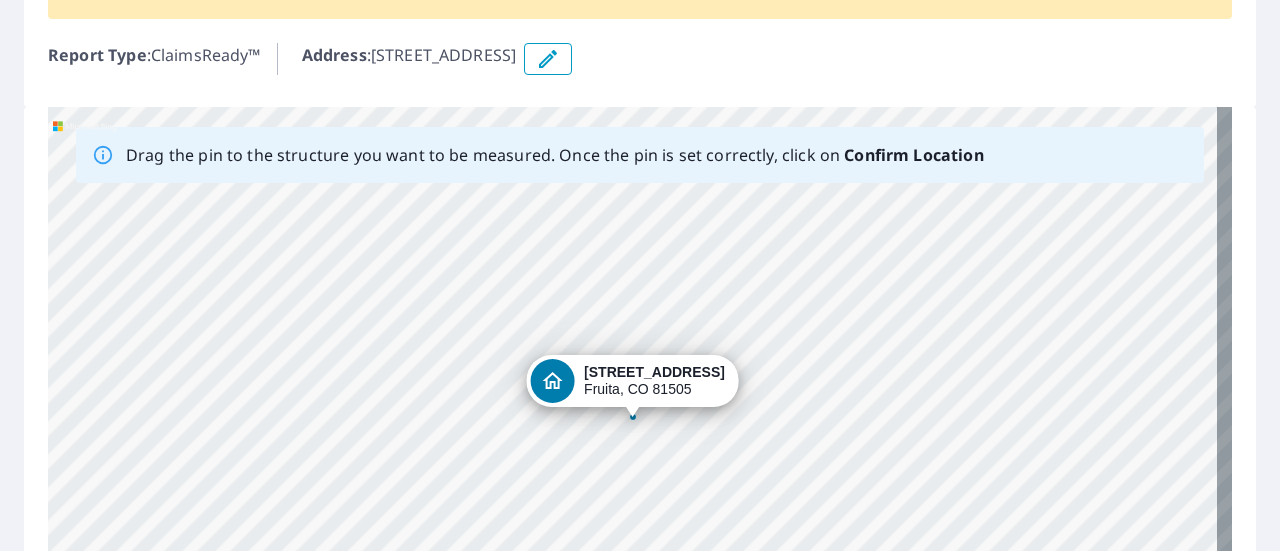 scroll, scrollTop: 0, scrollLeft: 0, axis: both 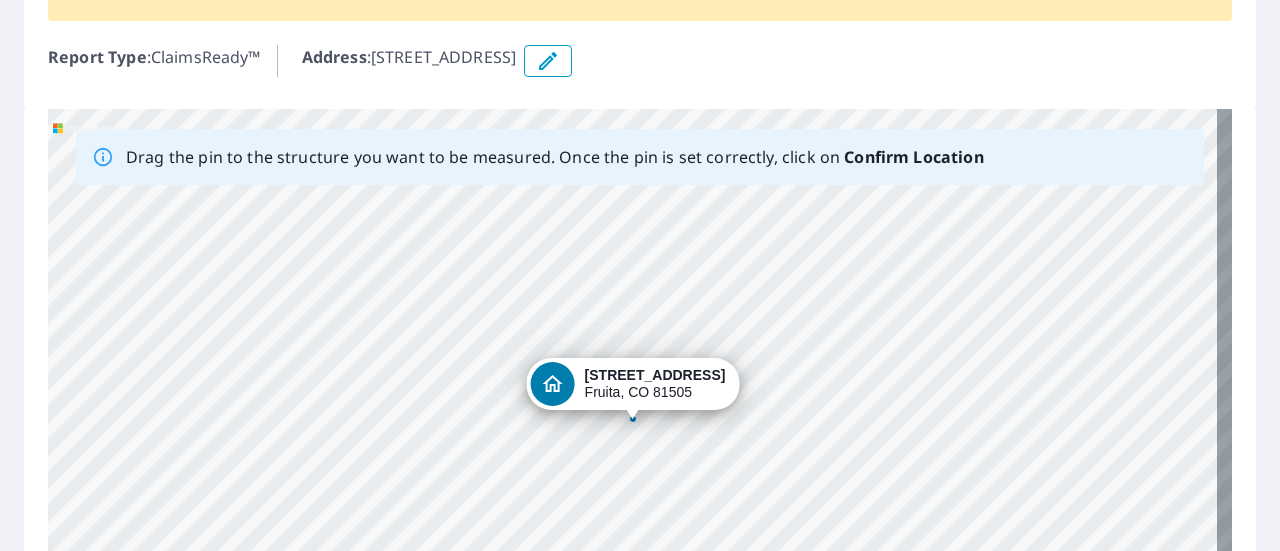 click on "[STREET_ADDRESS]" at bounding box center (640, 422) 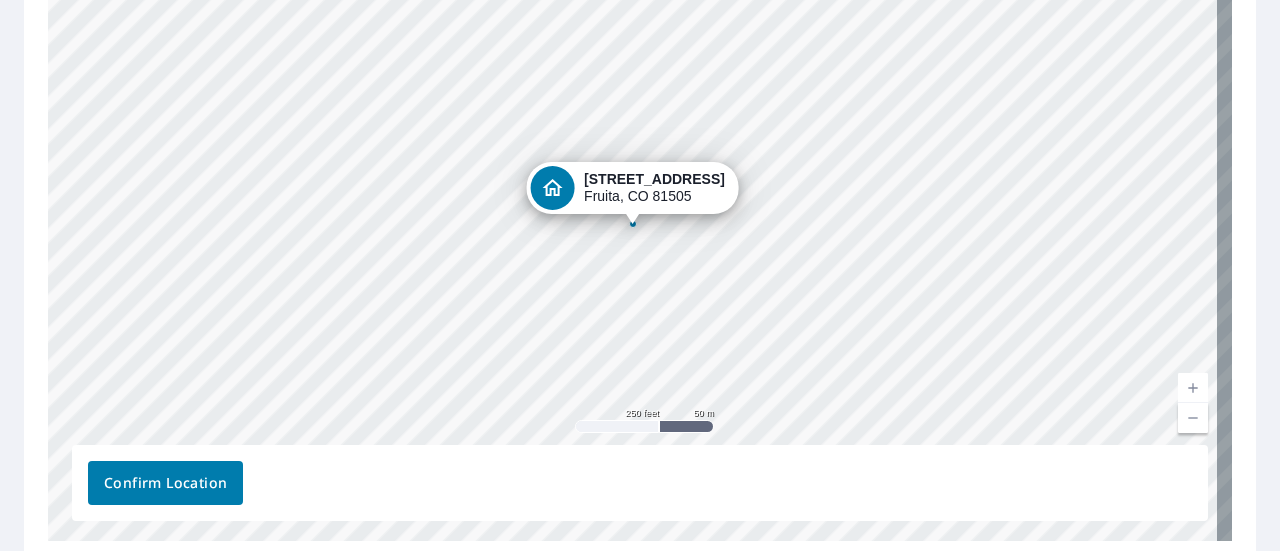 scroll, scrollTop: 531, scrollLeft: 0, axis: vertical 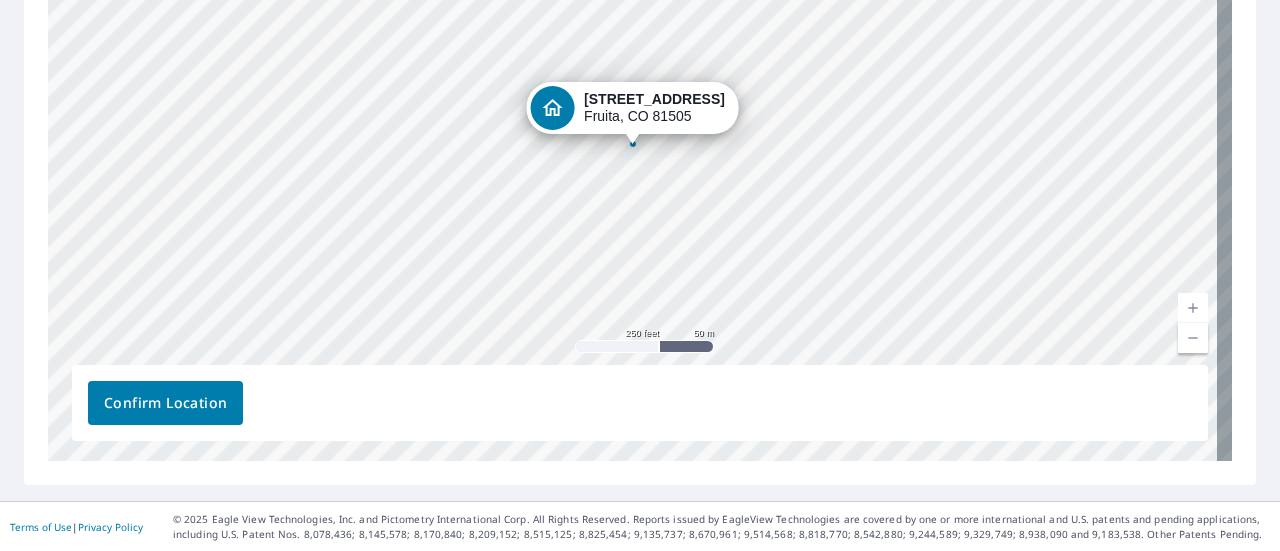 click on "Confirm Location" at bounding box center [165, 403] 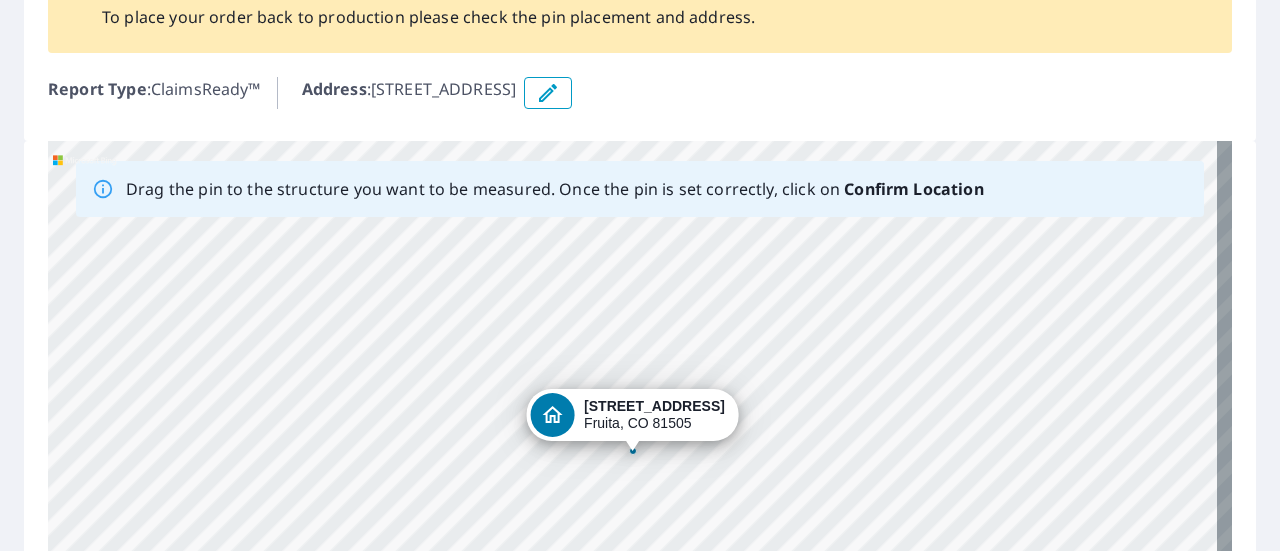 scroll, scrollTop: 0, scrollLeft: 0, axis: both 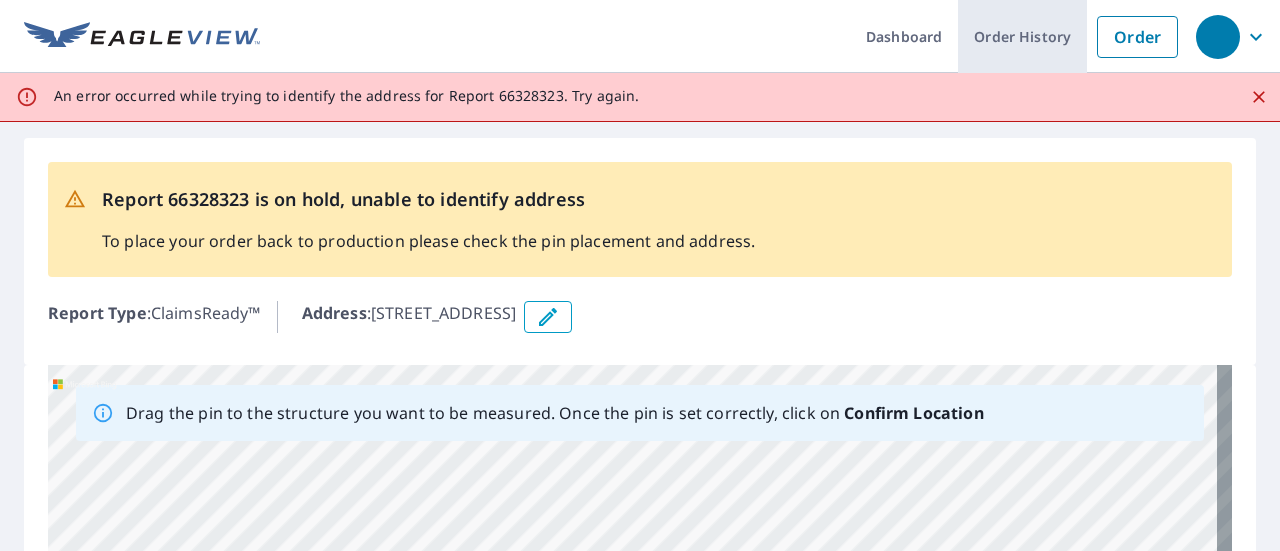 click on "Order History" at bounding box center [1022, 36] 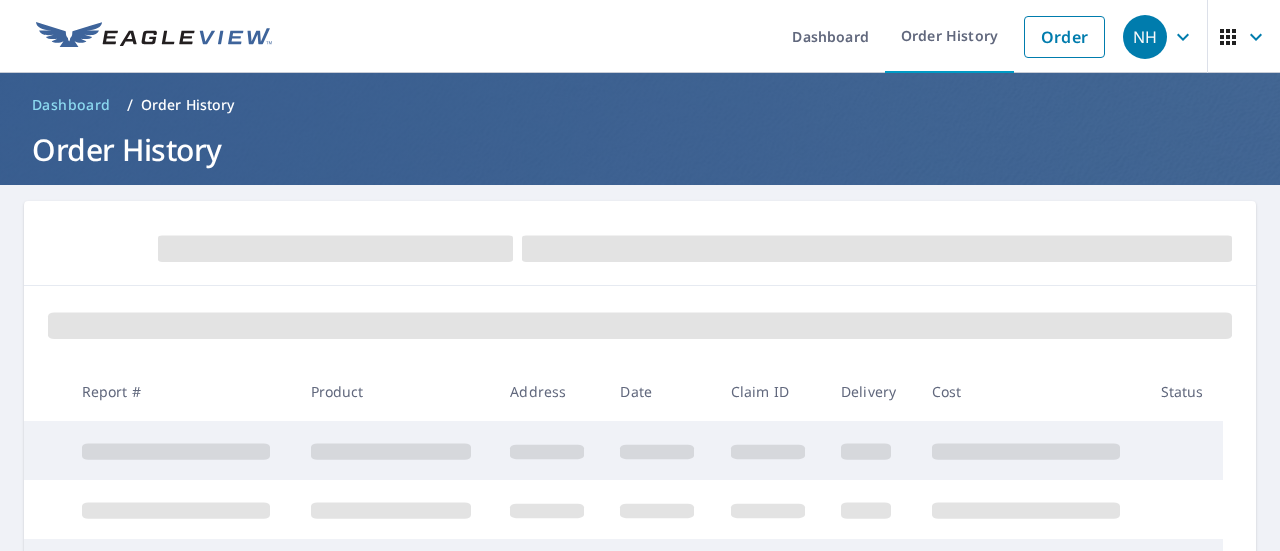 scroll, scrollTop: 0, scrollLeft: 0, axis: both 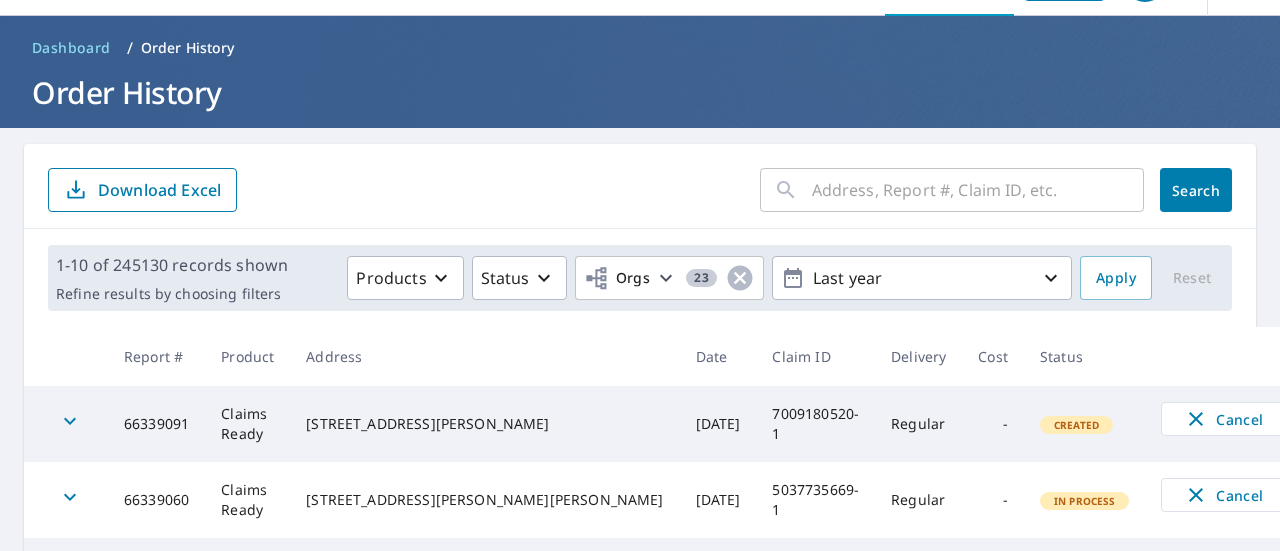 click at bounding box center (978, 190) 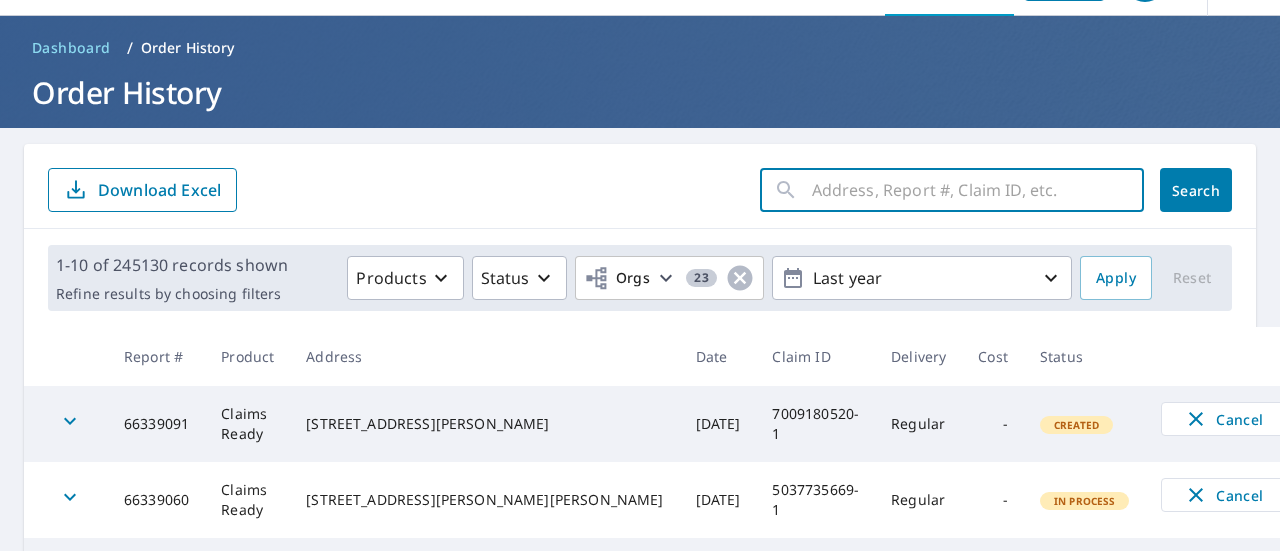 paste on "612" 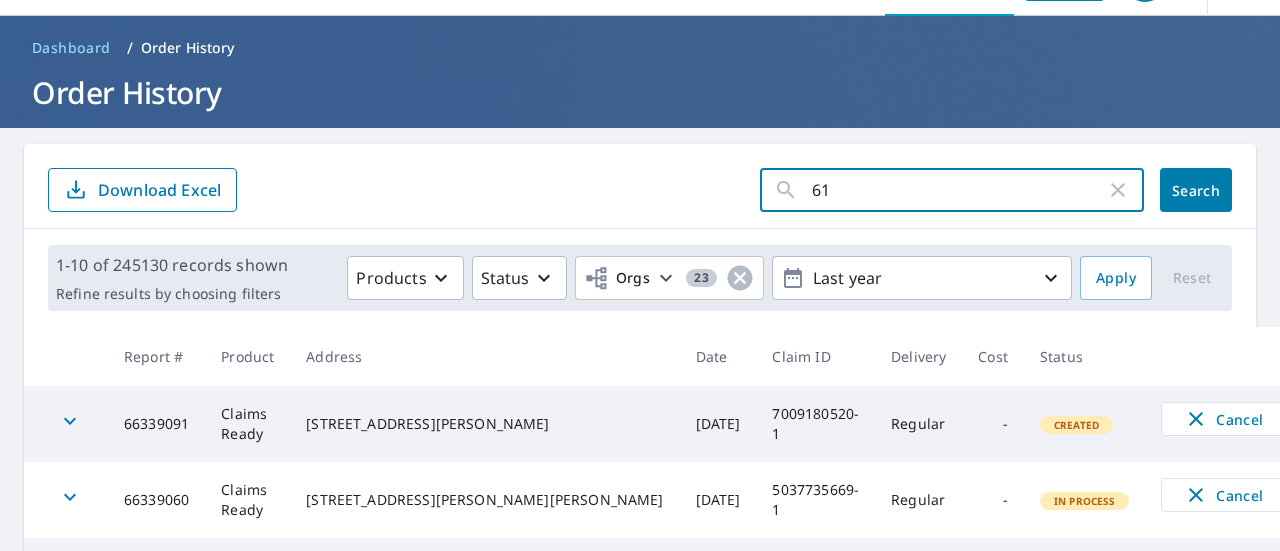 type on "6" 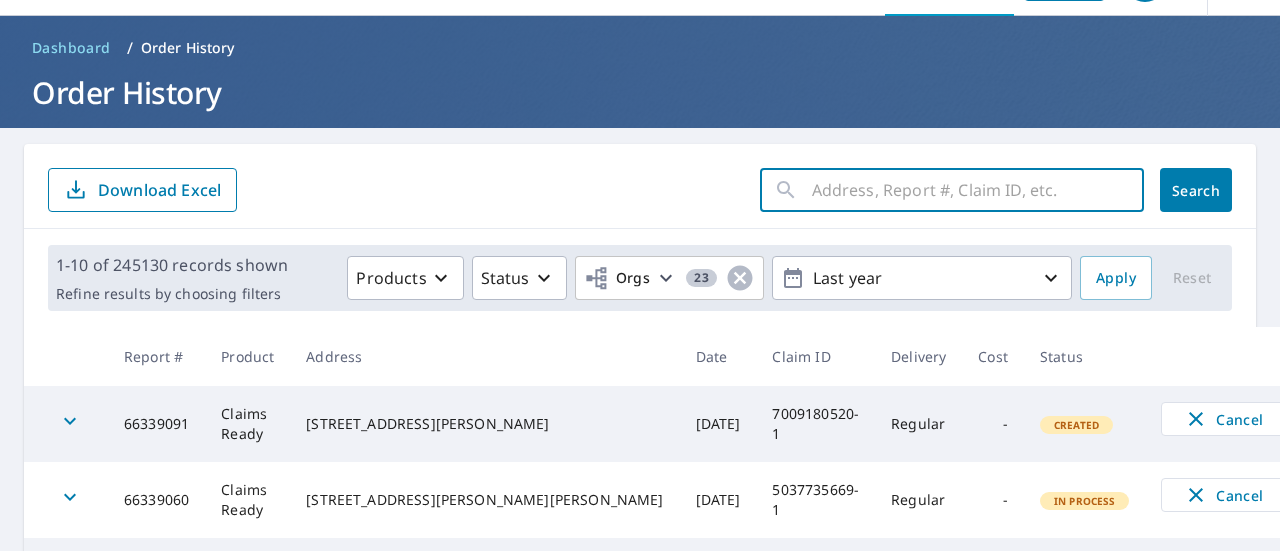 click at bounding box center (978, 190) 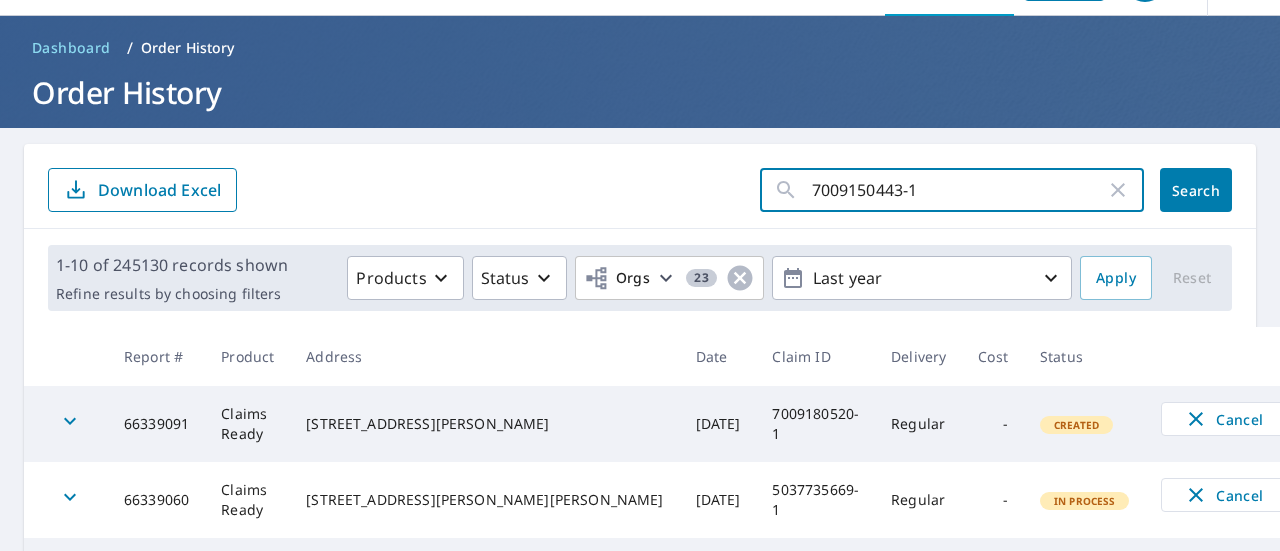 type on "7009150443-1" 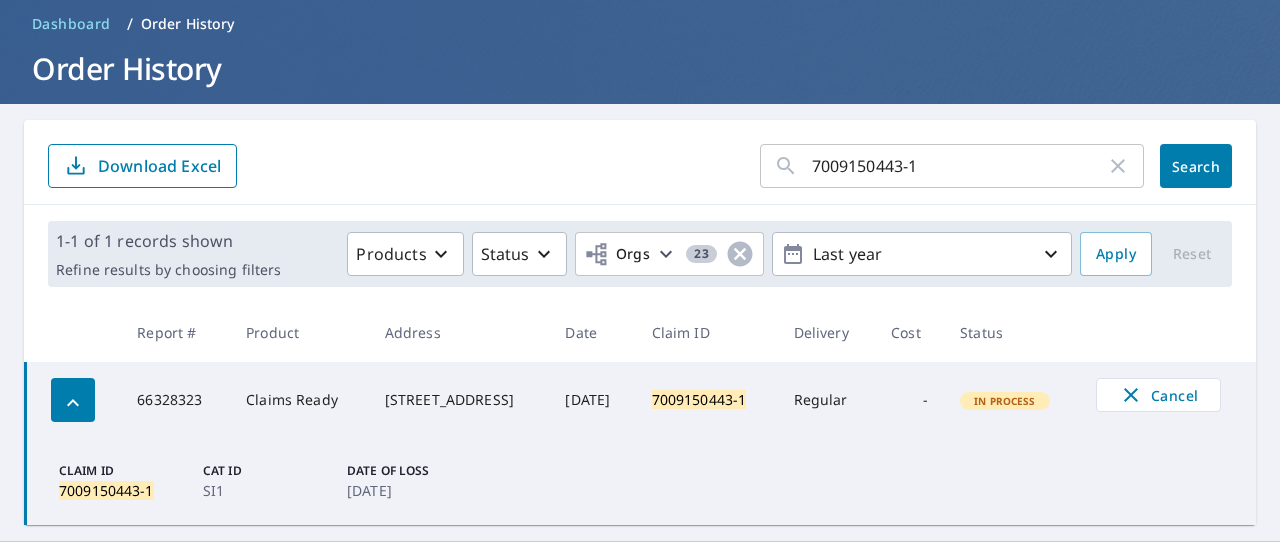scroll, scrollTop: 121, scrollLeft: 0, axis: vertical 